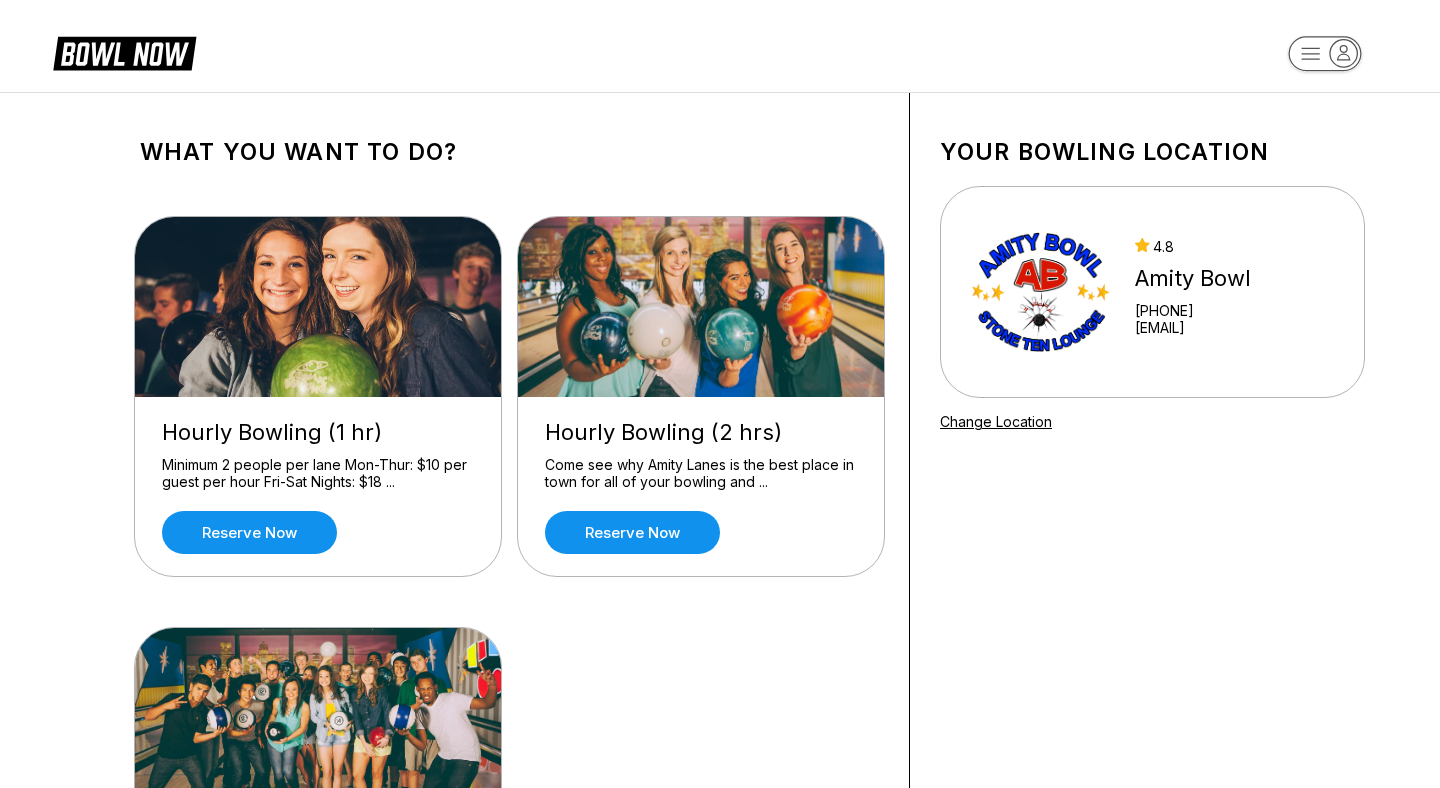 scroll, scrollTop: 0, scrollLeft: 0, axis: both 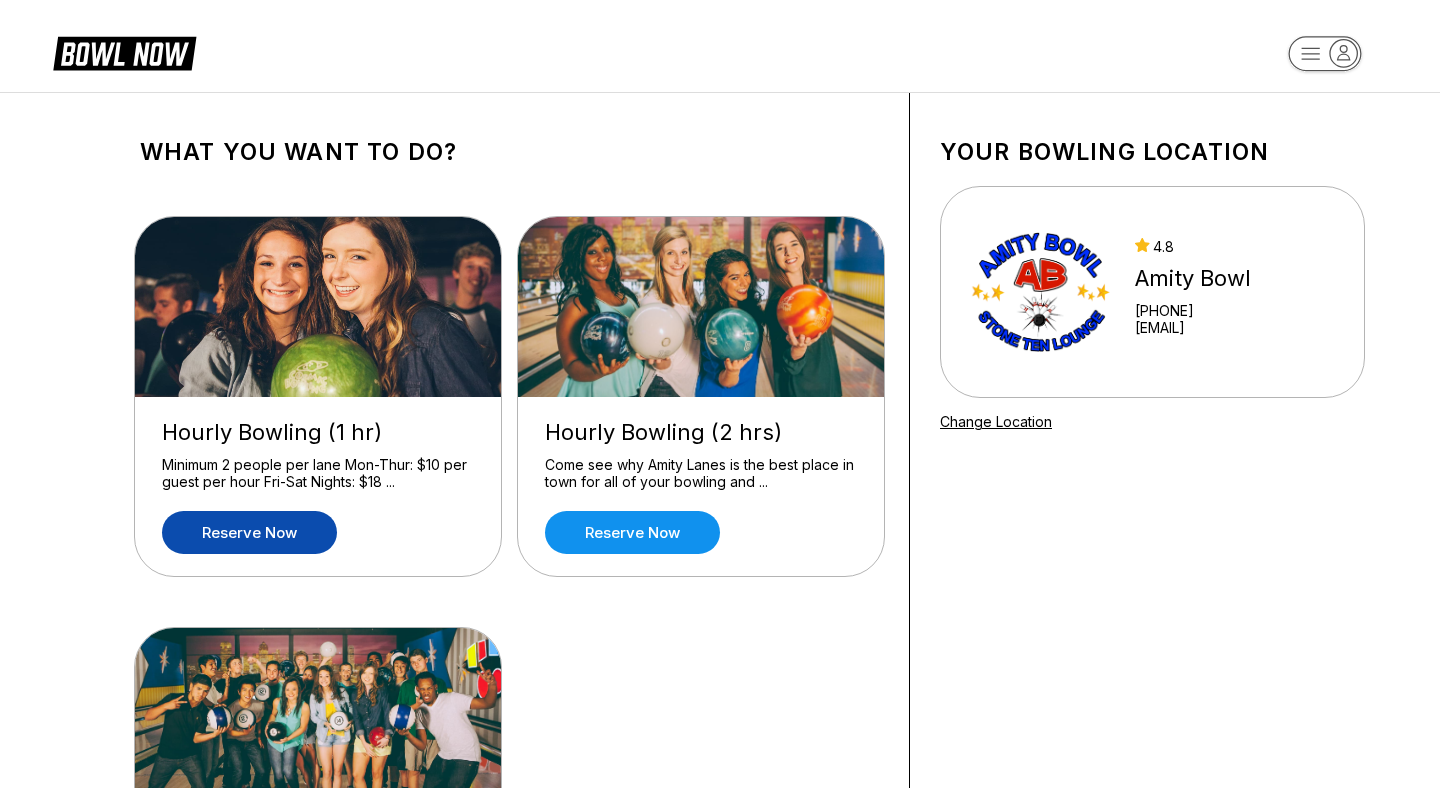 click on "Reserve now" at bounding box center (249, 532) 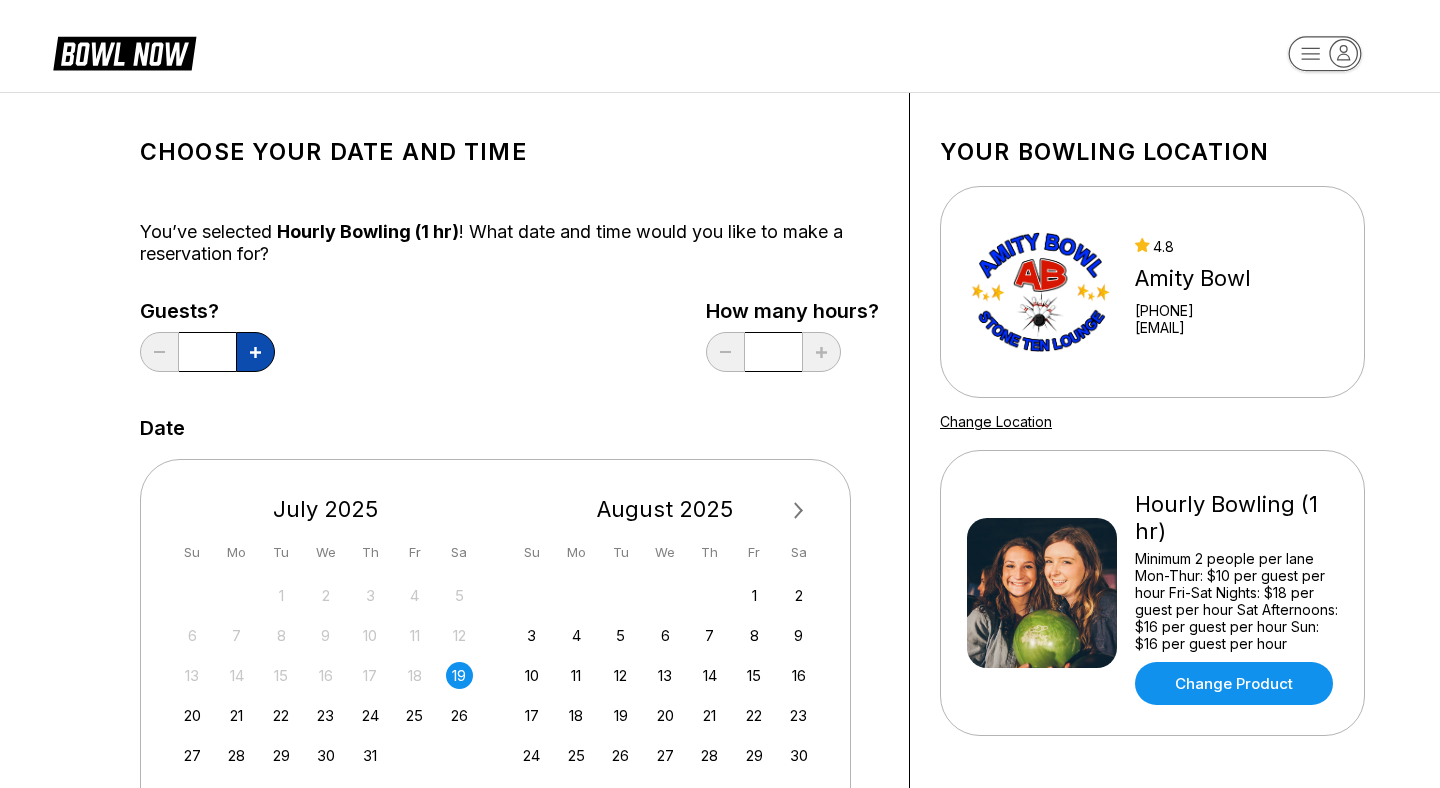 click 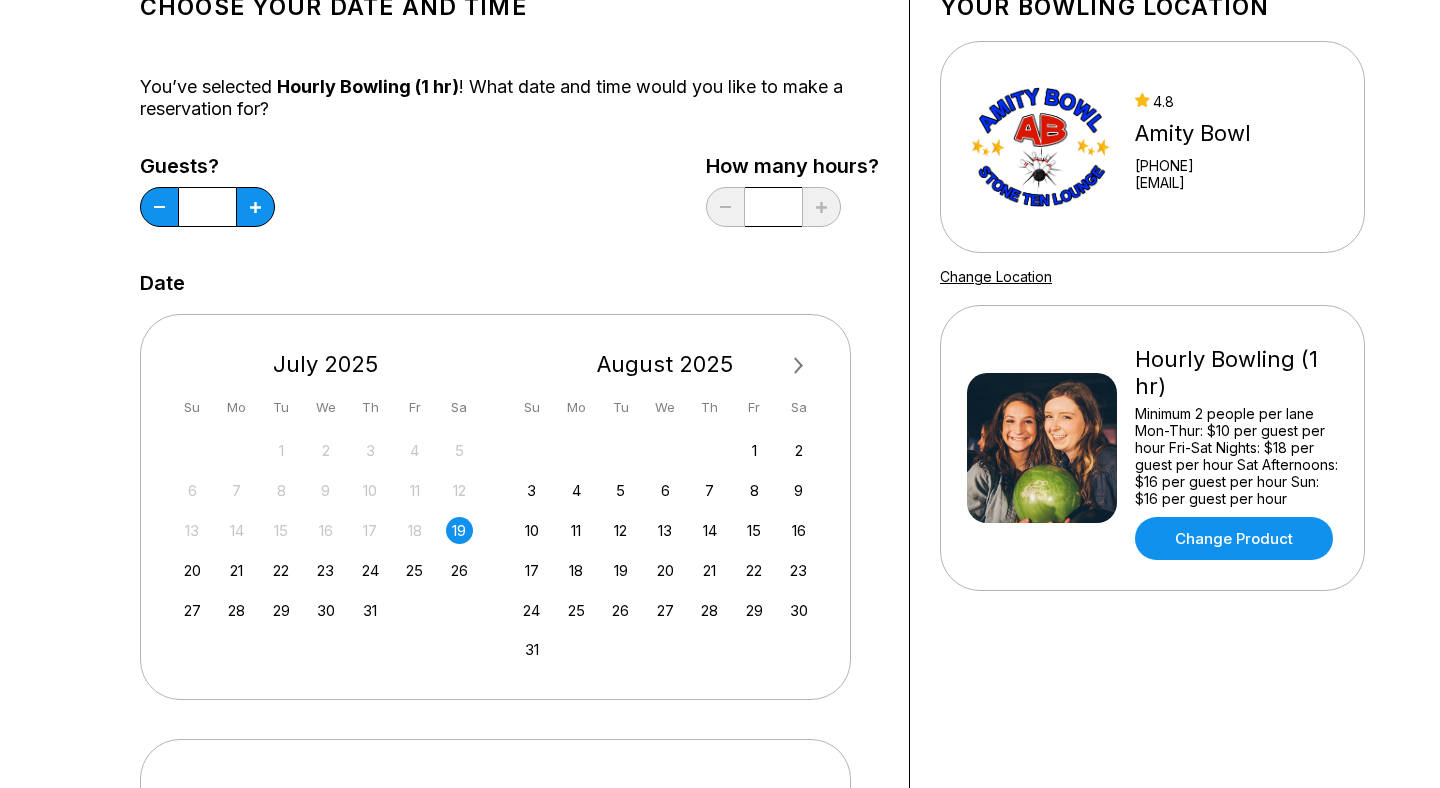 scroll, scrollTop: 149, scrollLeft: 0, axis: vertical 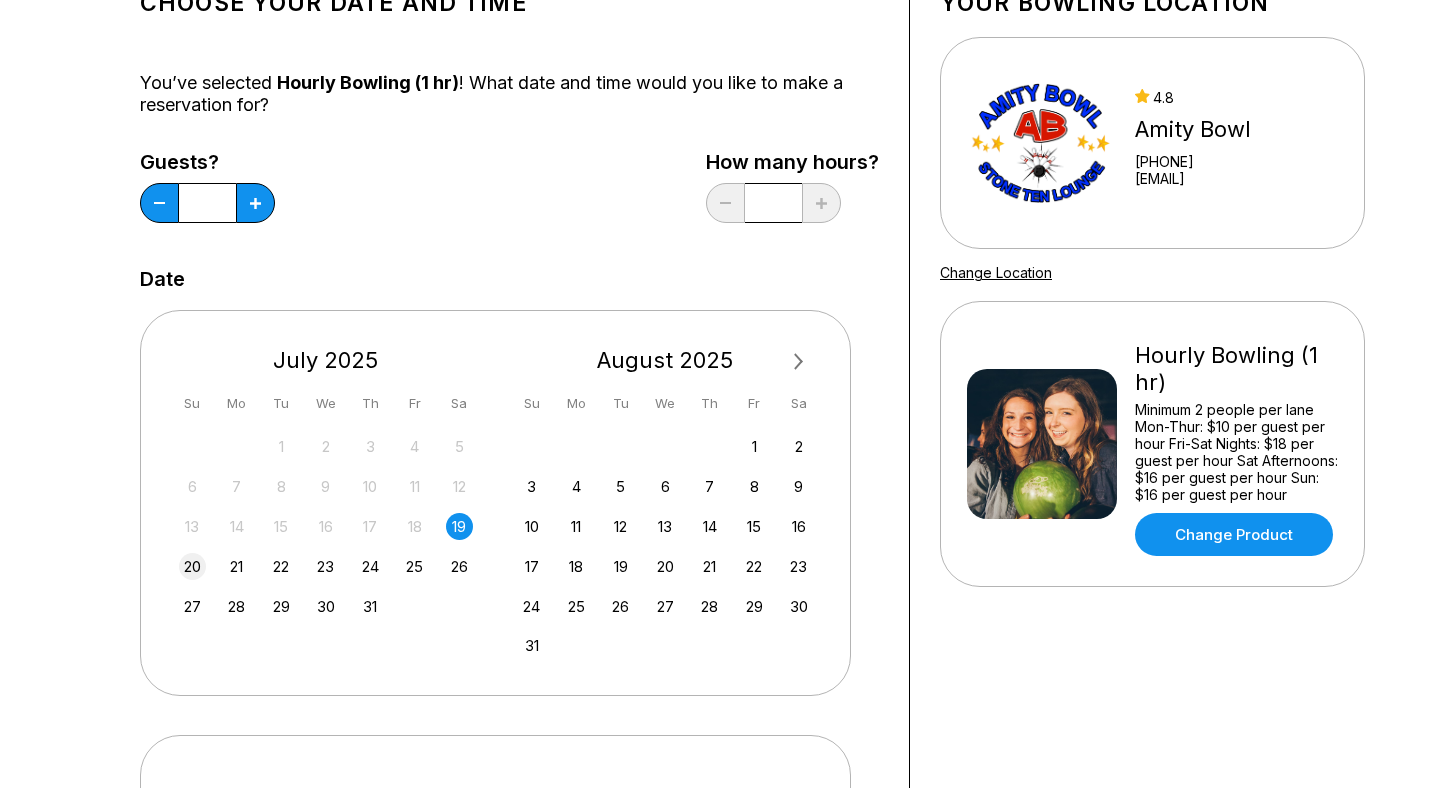 click on "20" at bounding box center [192, 566] 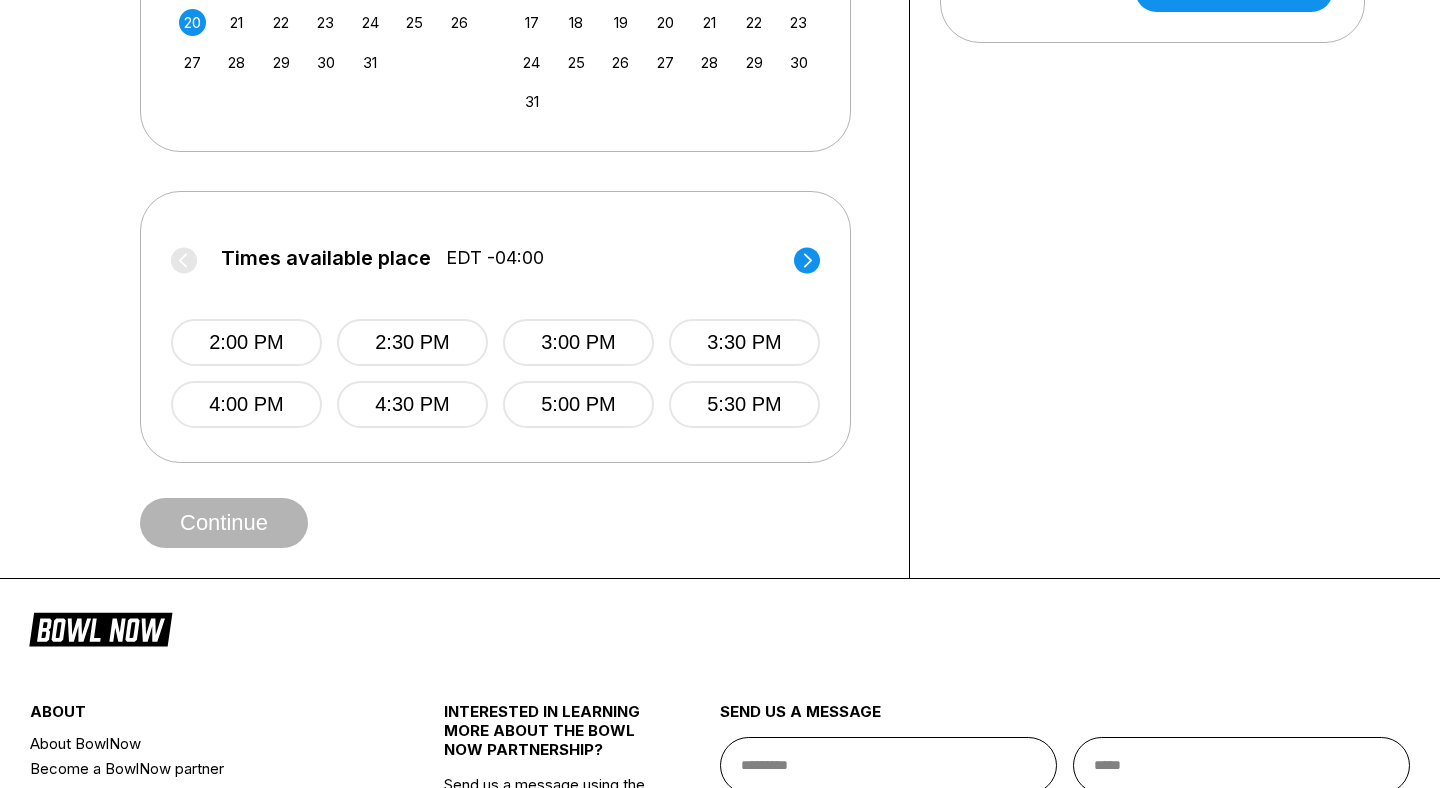 scroll, scrollTop: 704, scrollLeft: 0, axis: vertical 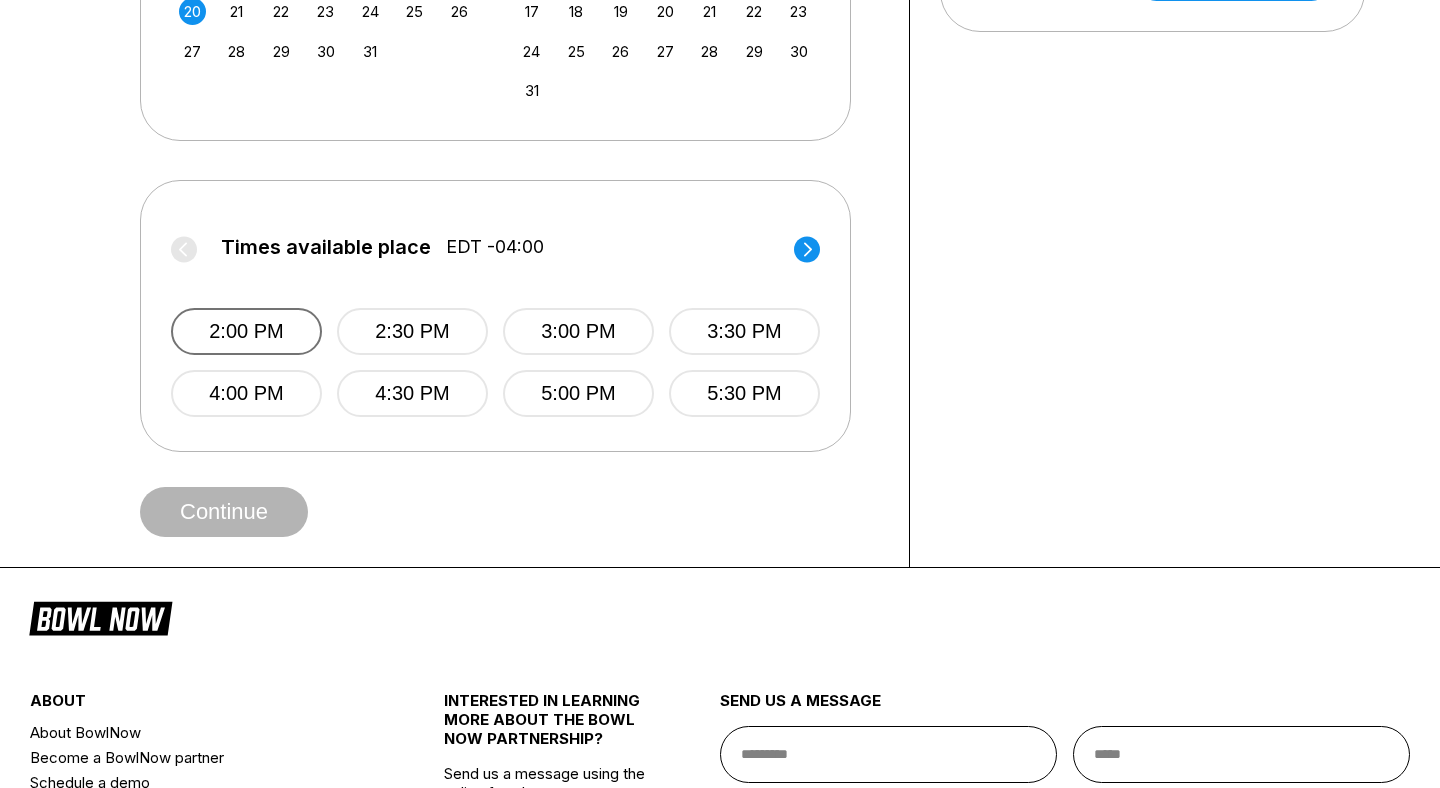 click on "2:00 PM" at bounding box center [246, 331] 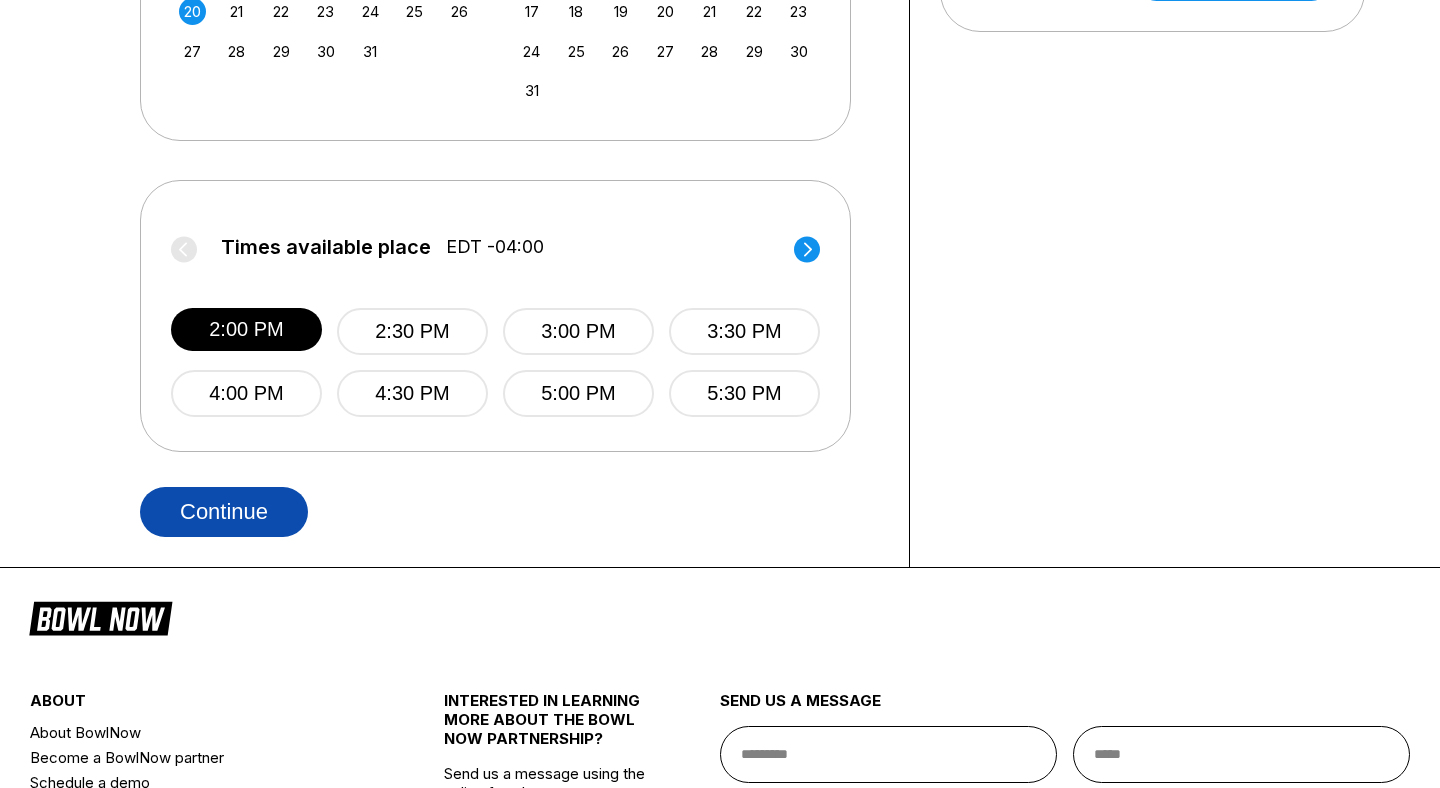 click on "Continue" at bounding box center (224, 512) 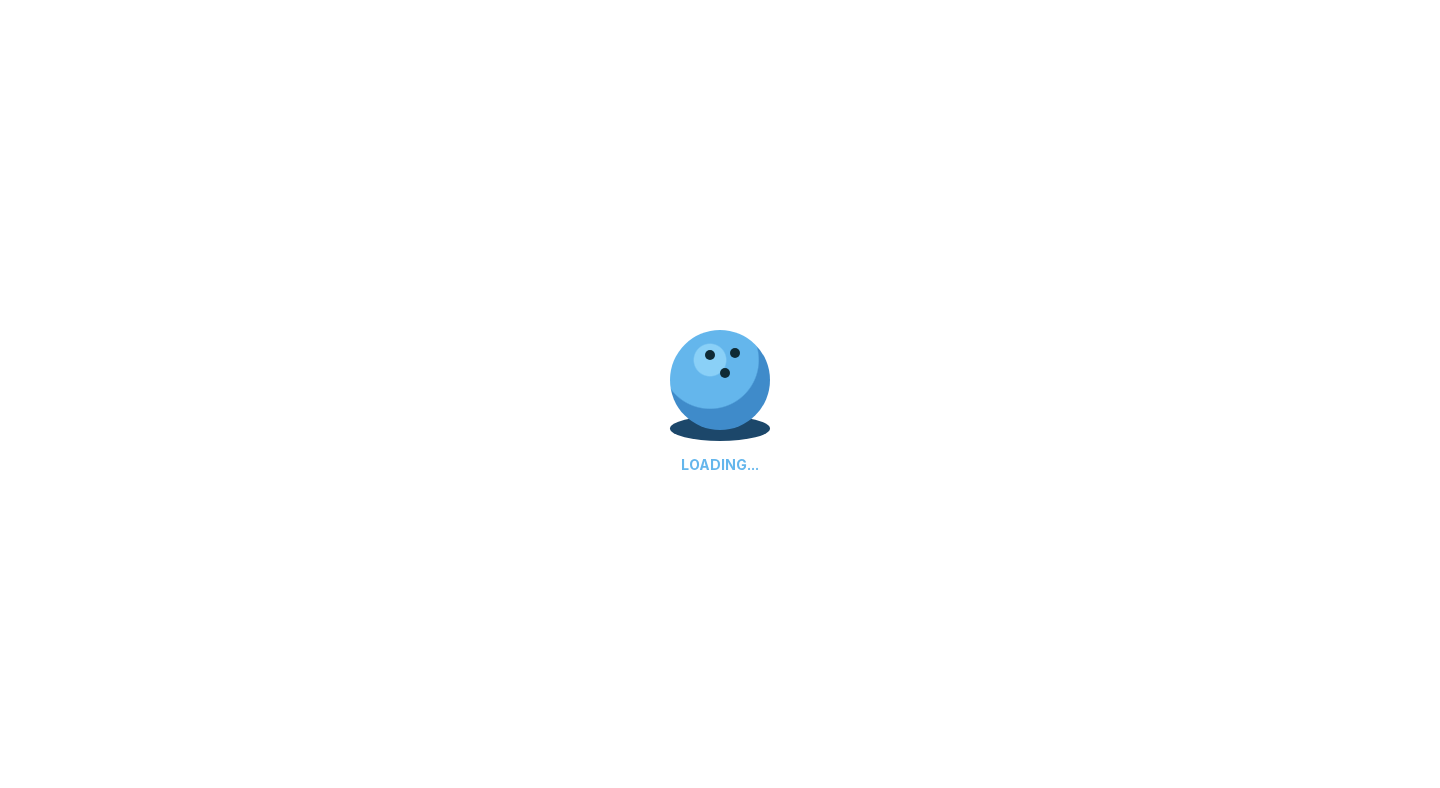 select on "**" 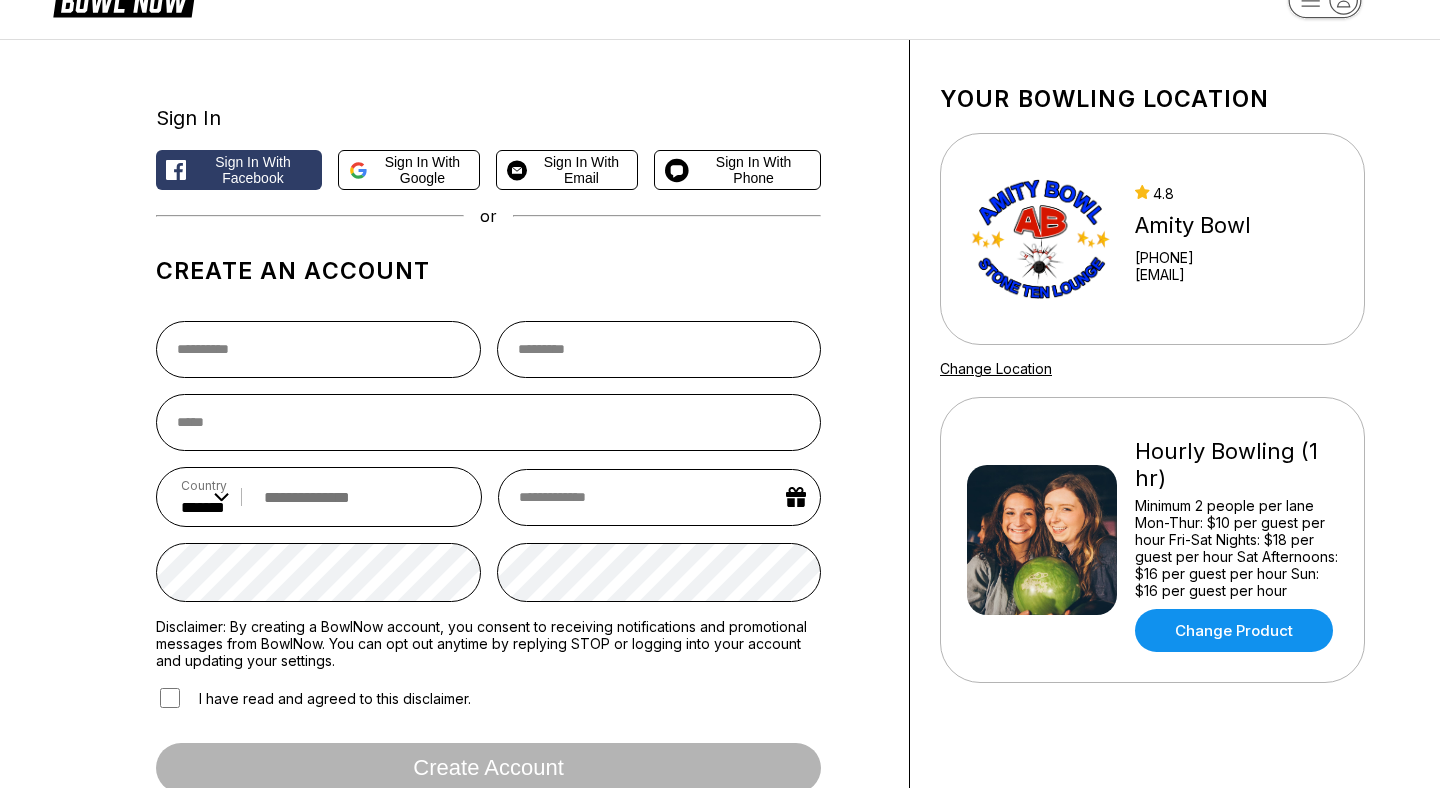 scroll, scrollTop: 0, scrollLeft: 0, axis: both 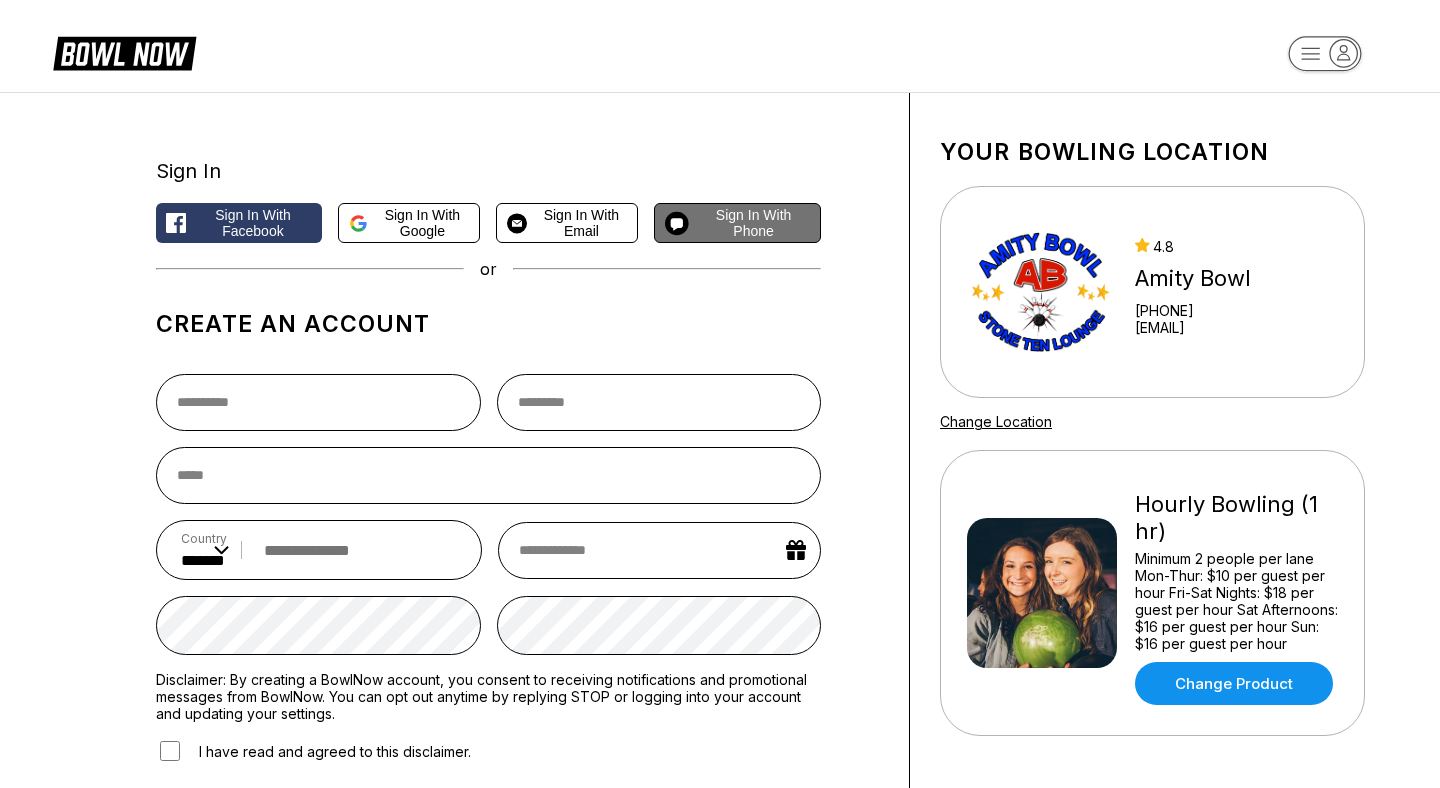 click on "Sign in with Phone" at bounding box center [753, 223] 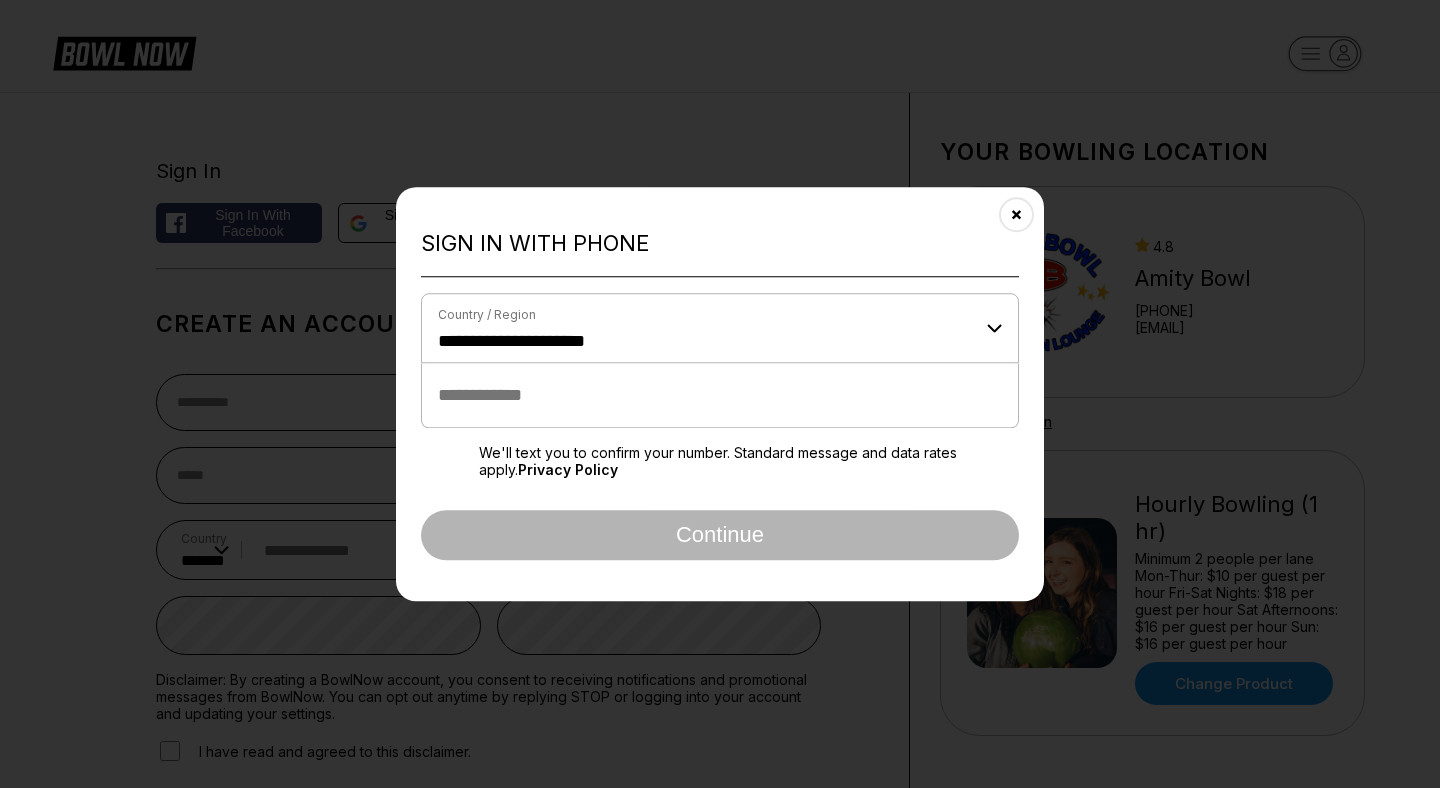 click at bounding box center [720, 395] 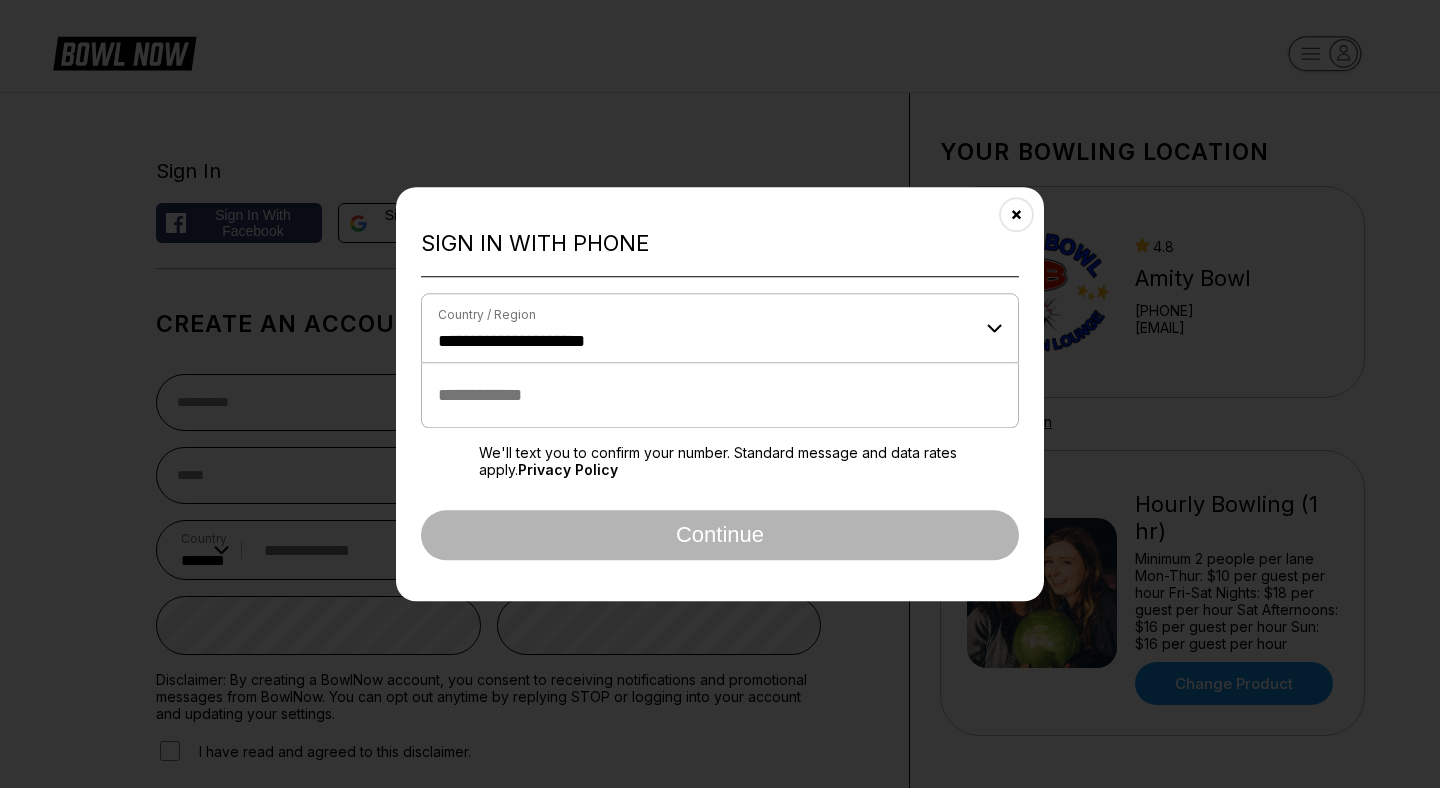 type on "**********" 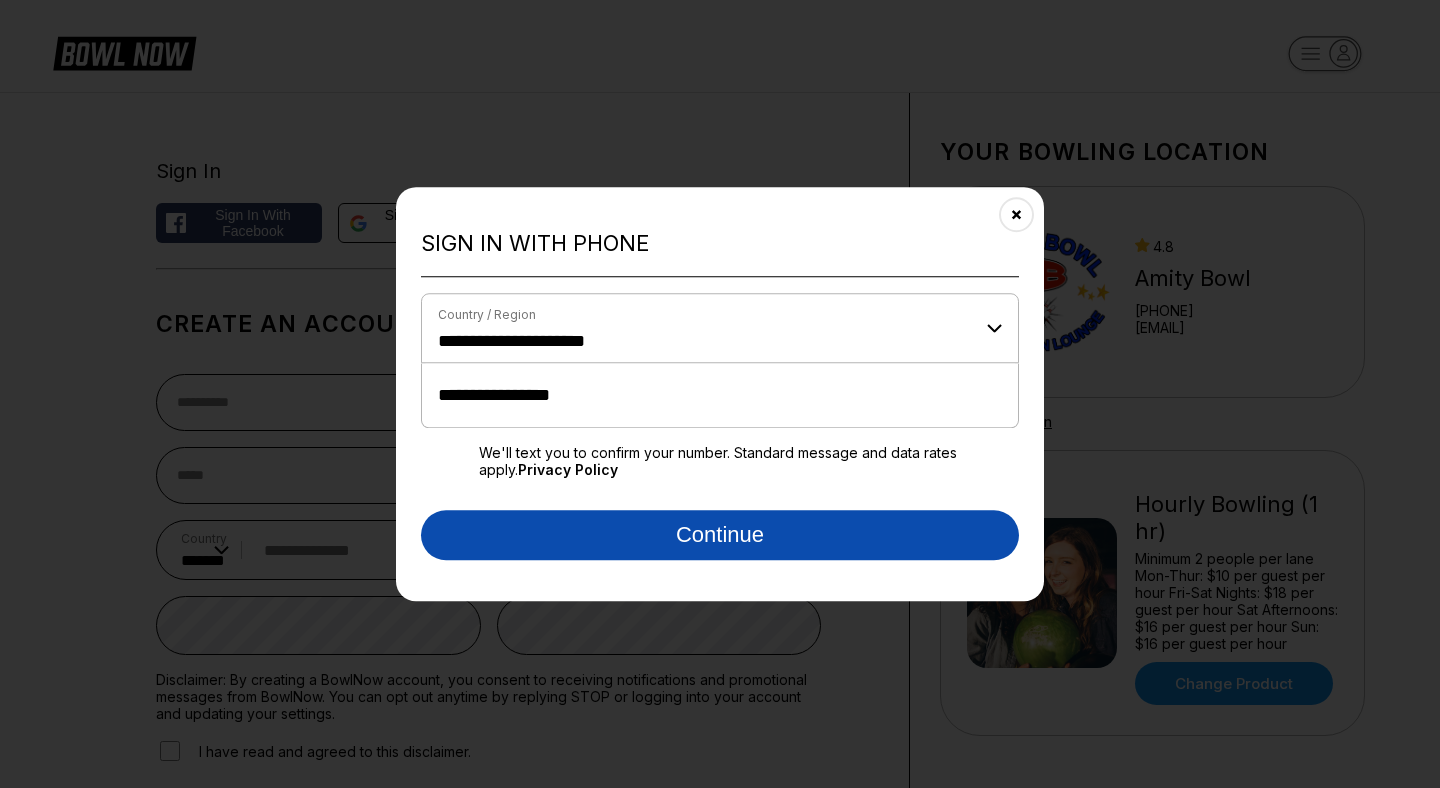 click on "Continue" at bounding box center [720, 535] 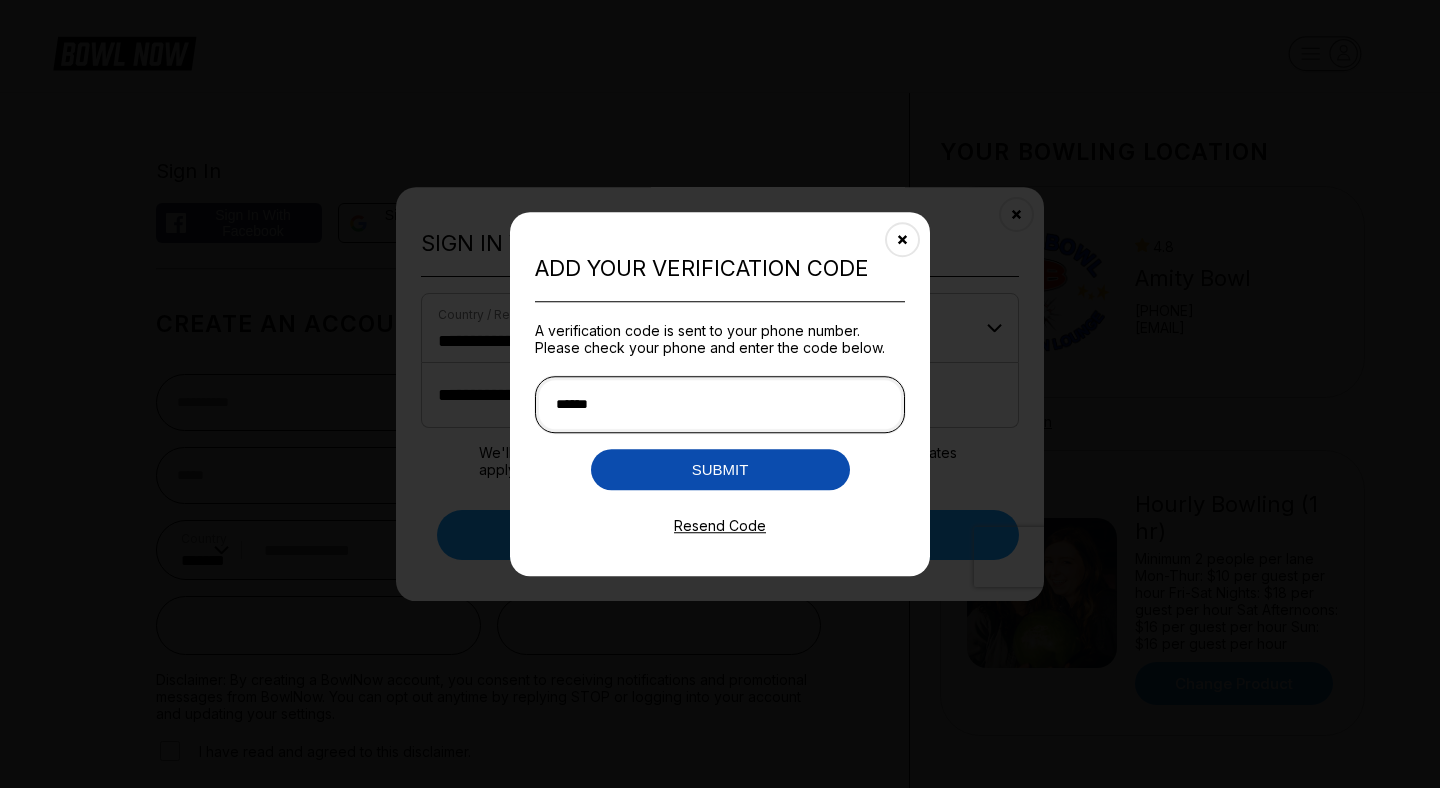 type on "******" 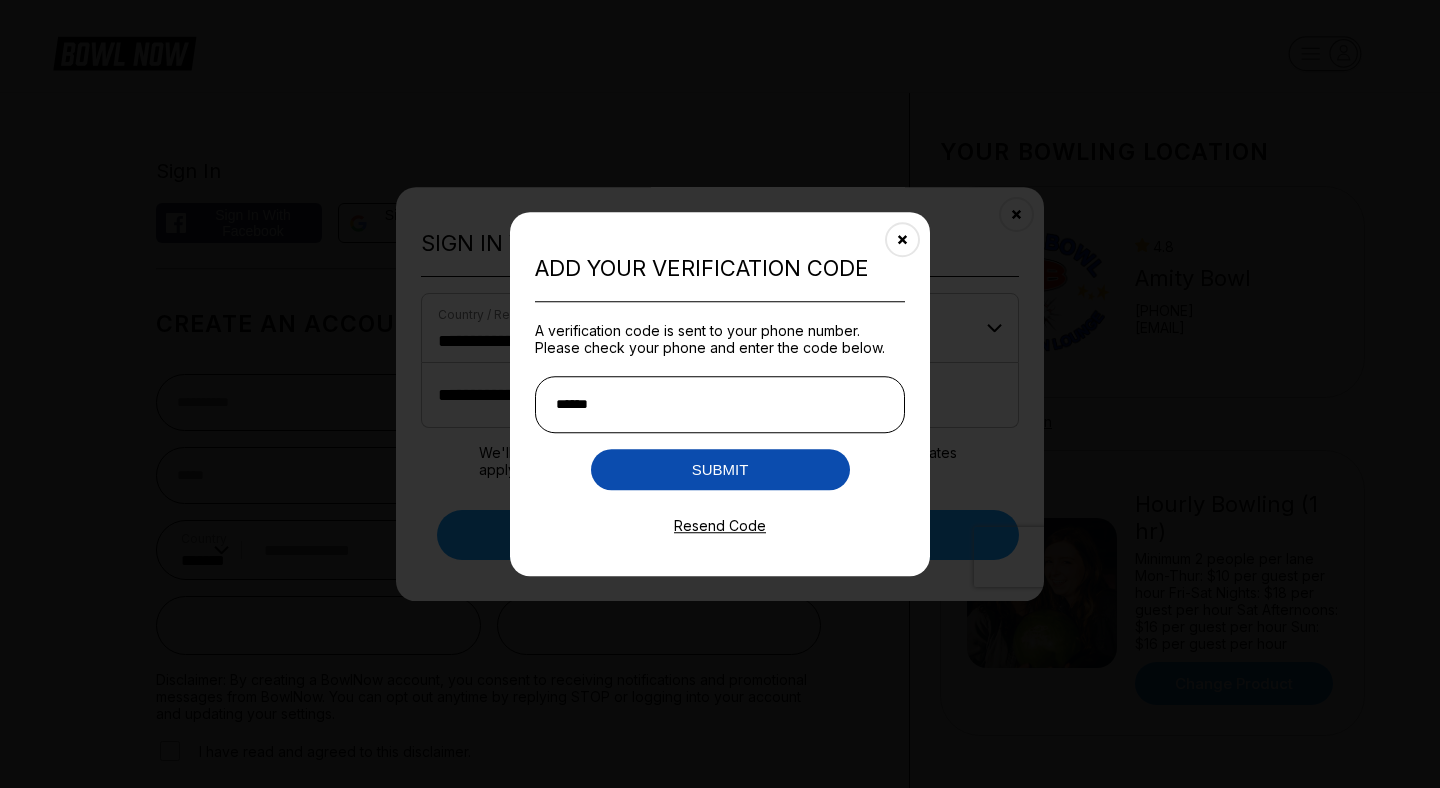 click on "Submit" at bounding box center [720, 469] 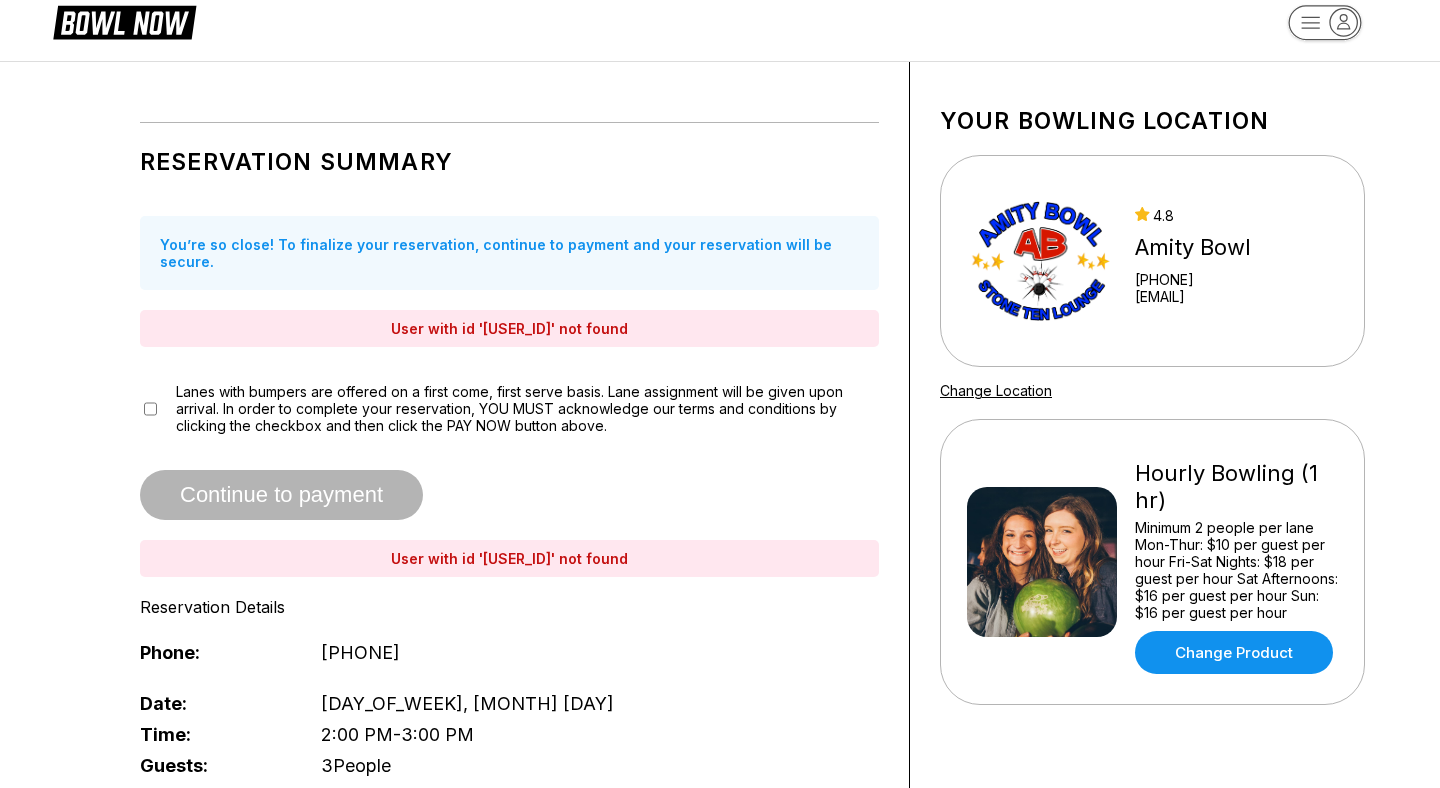 scroll, scrollTop: 0, scrollLeft: 0, axis: both 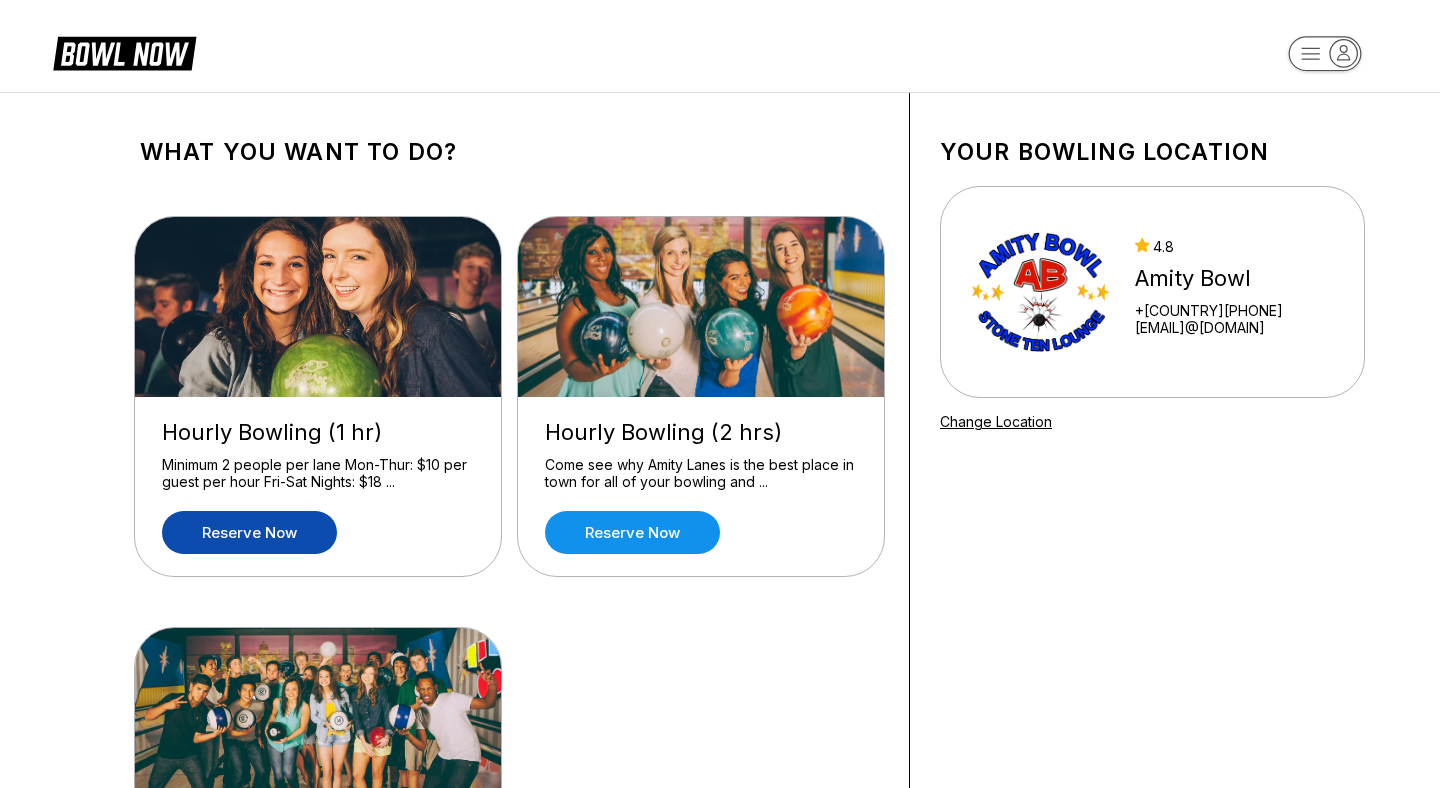 click on "Reserve now" at bounding box center [249, 532] 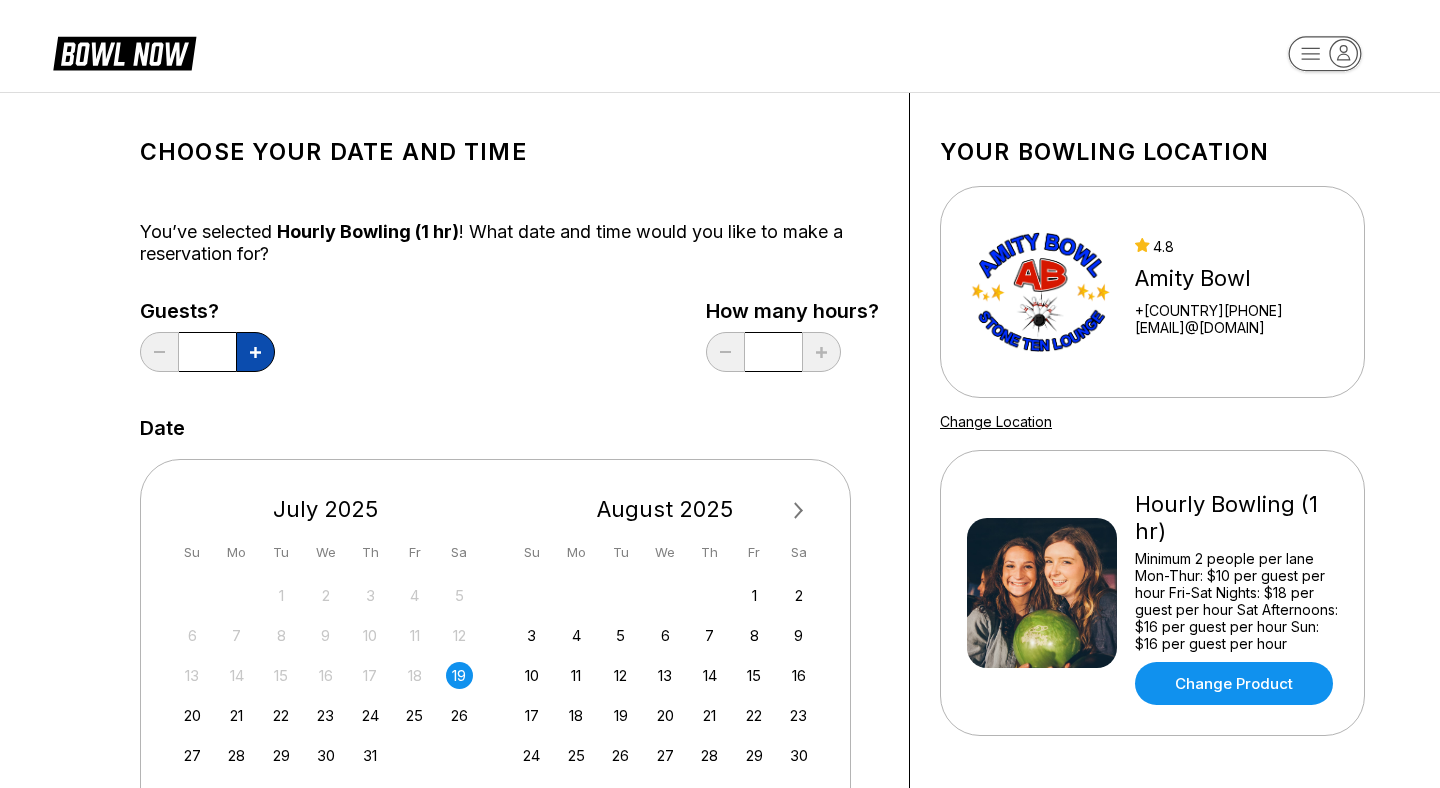 click 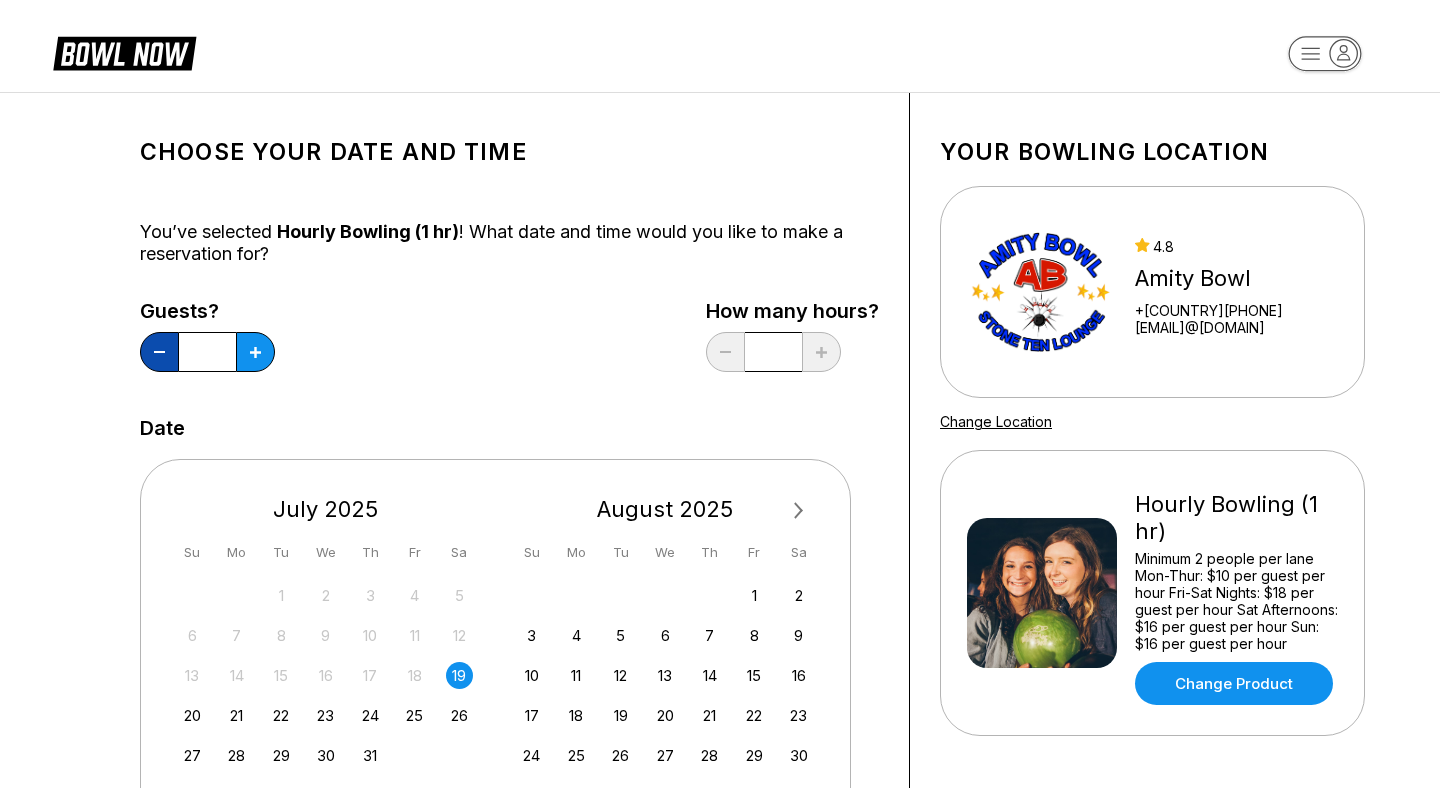 click at bounding box center (159, 352) 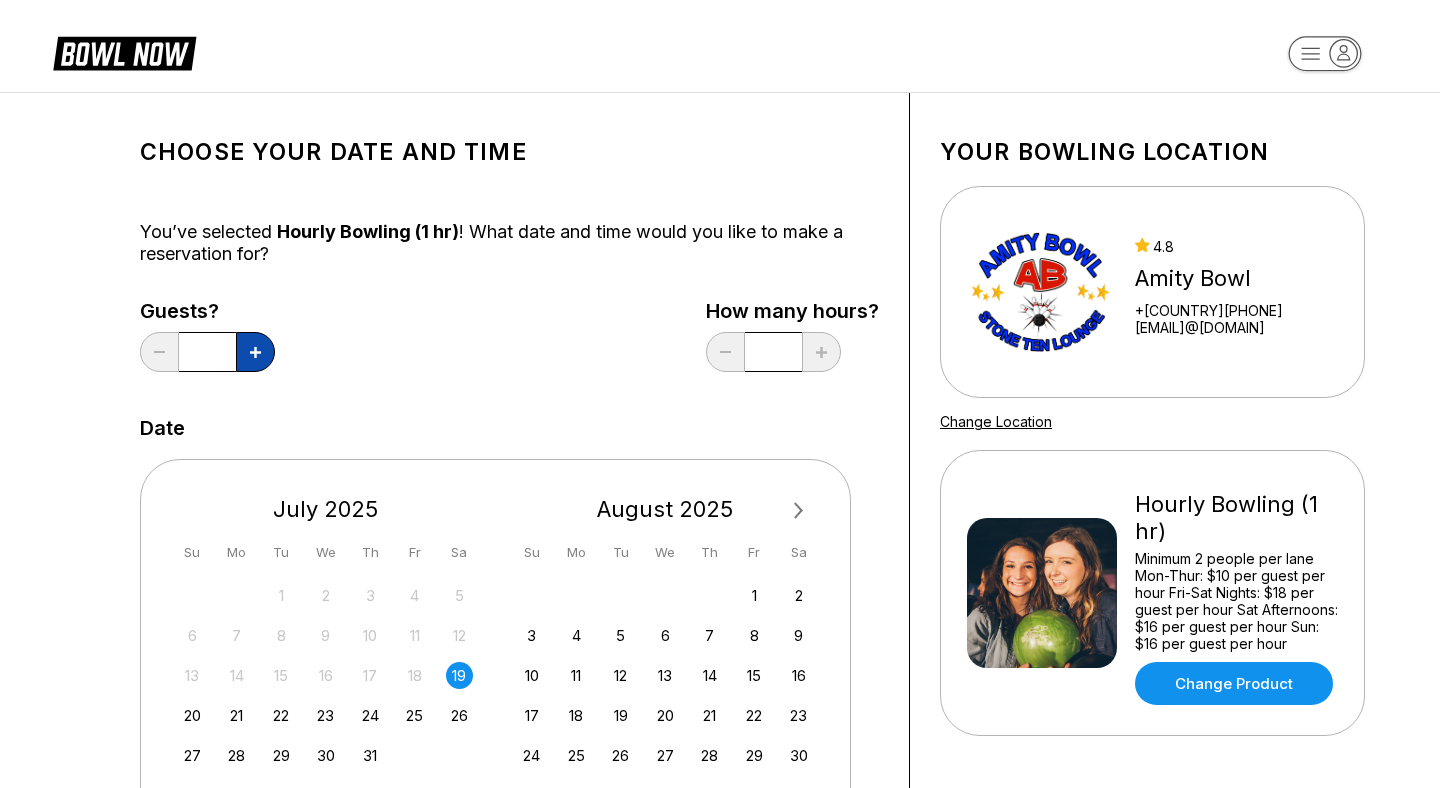 click 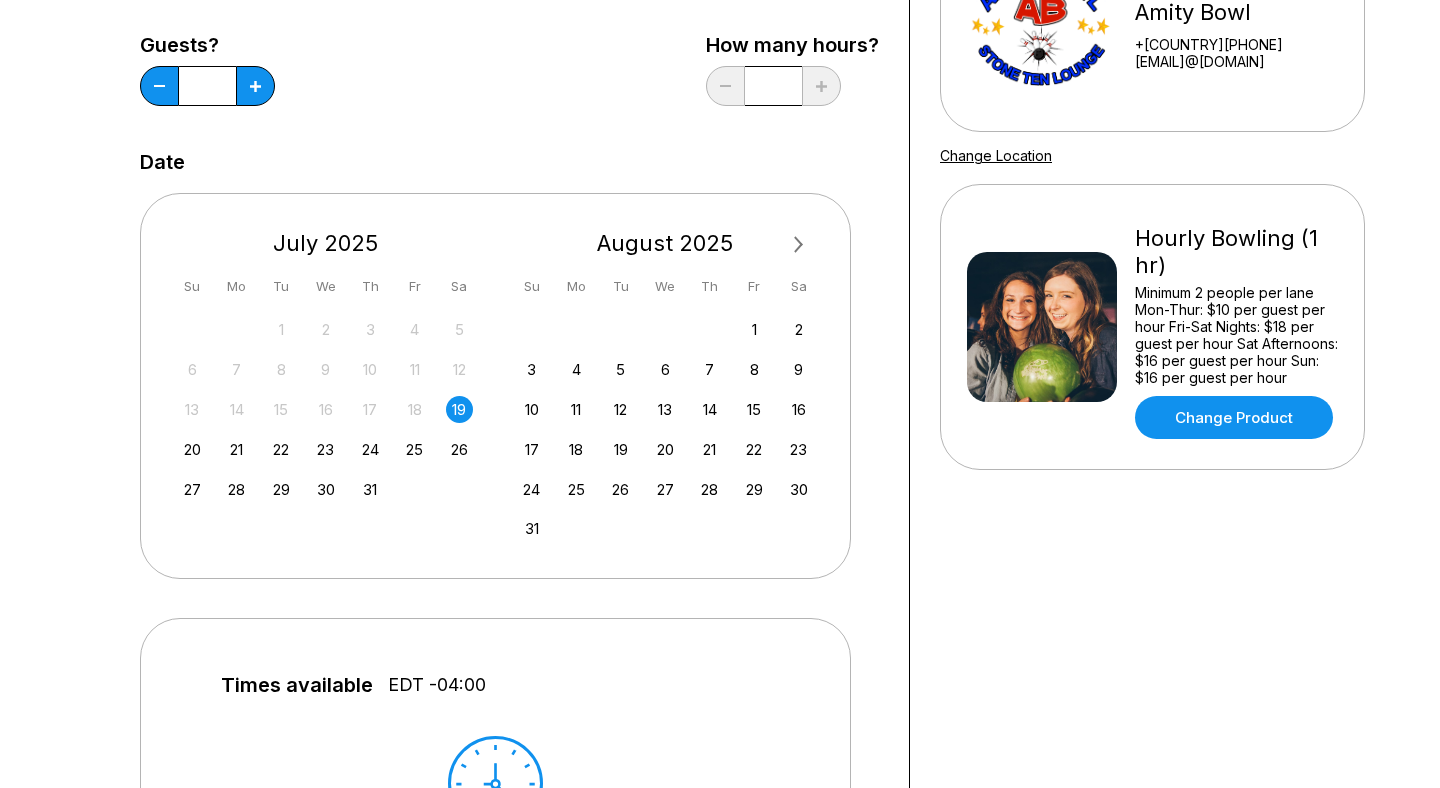 scroll, scrollTop: 315, scrollLeft: 0, axis: vertical 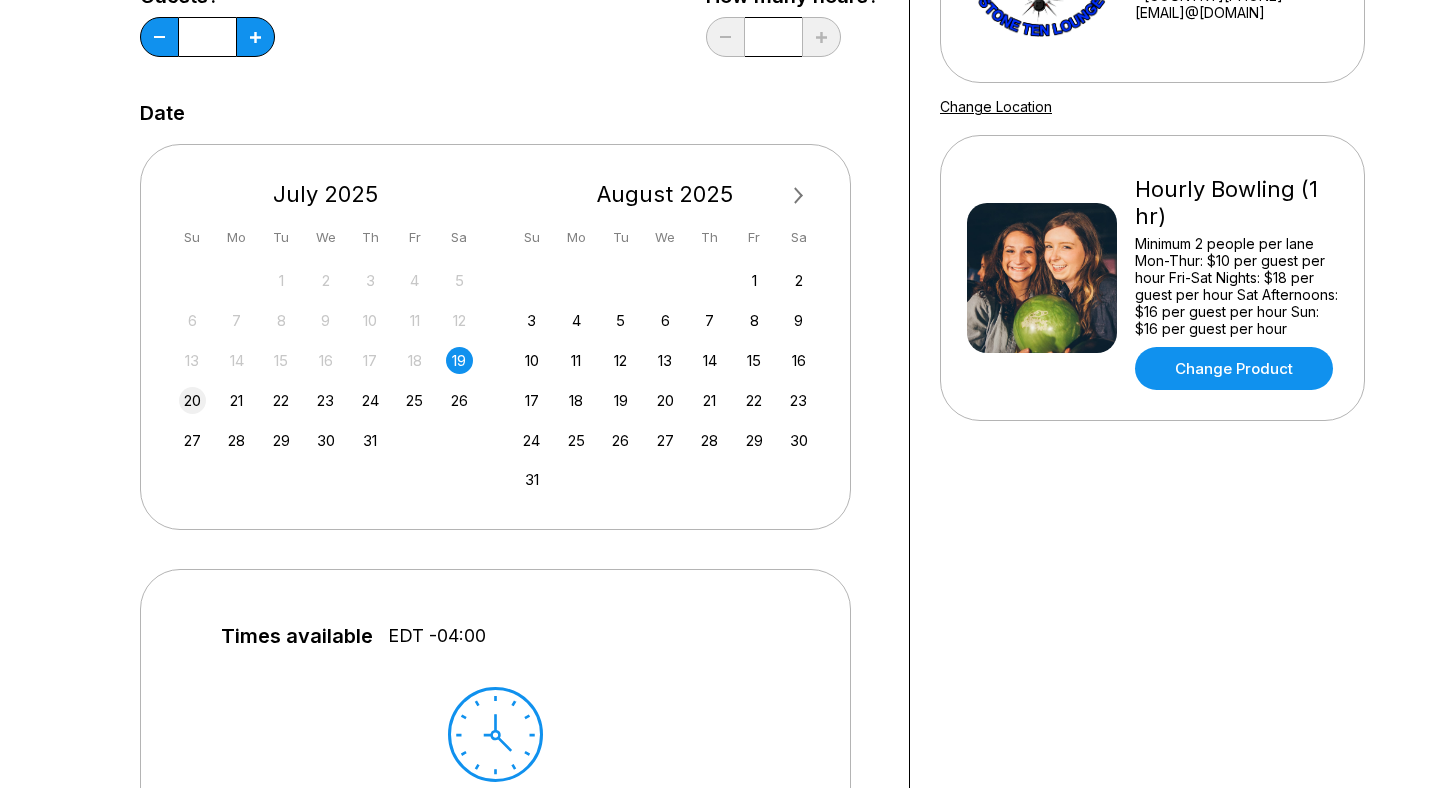 click on "20" at bounding box center (192, 400) 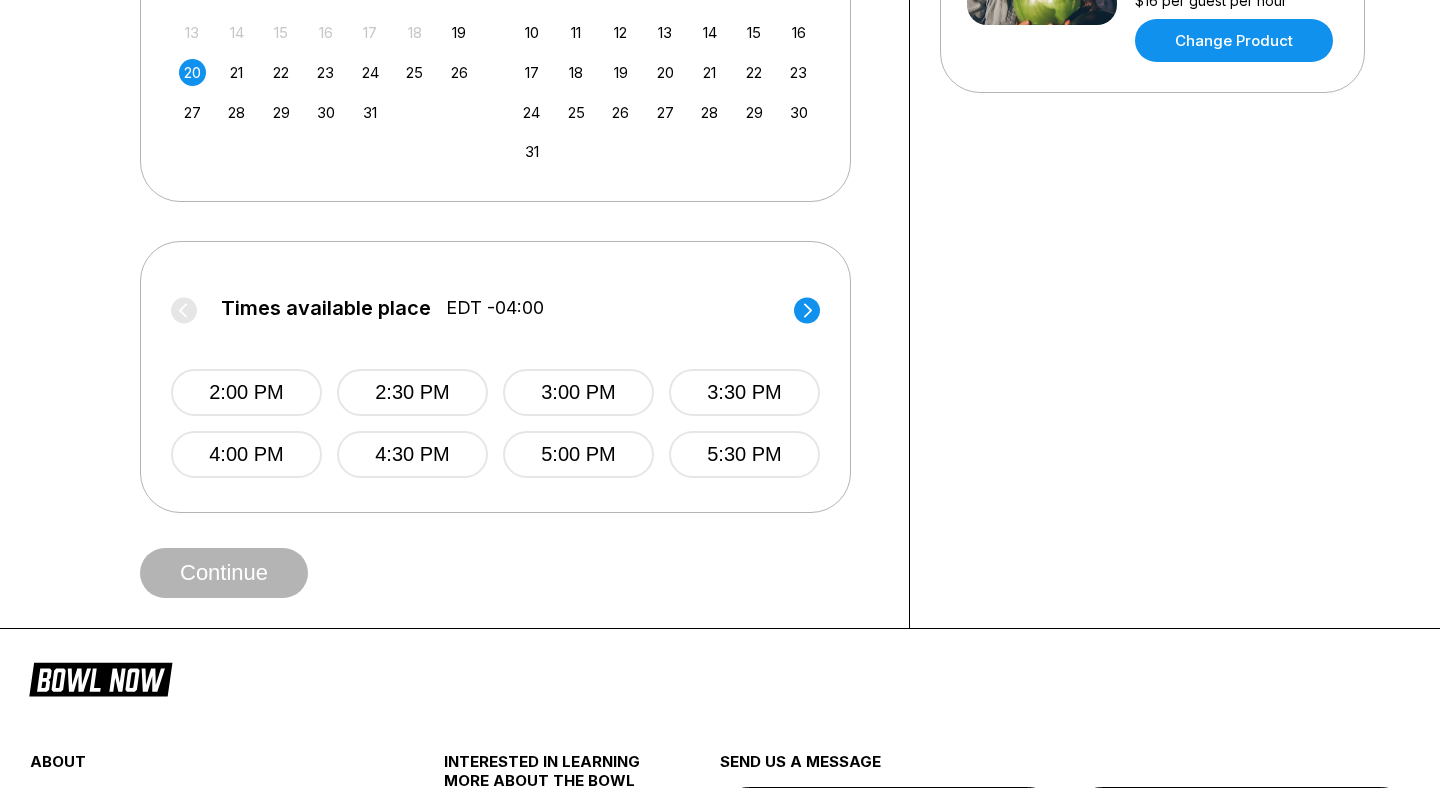 scroll, scrollTop: 653, scrollLeft: 0, axis: vertical 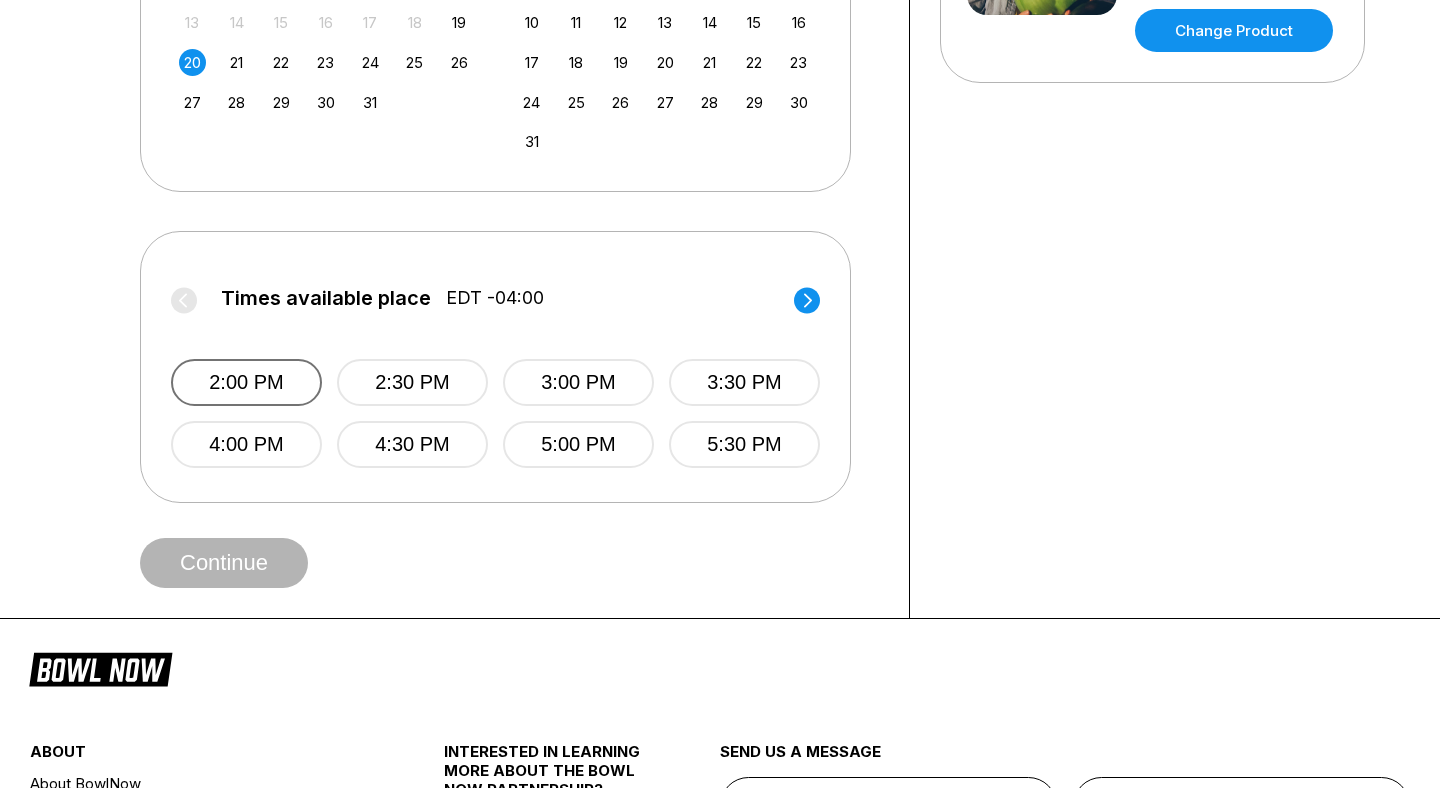 click on "2:00 PM" at bounding box center (246, 382) 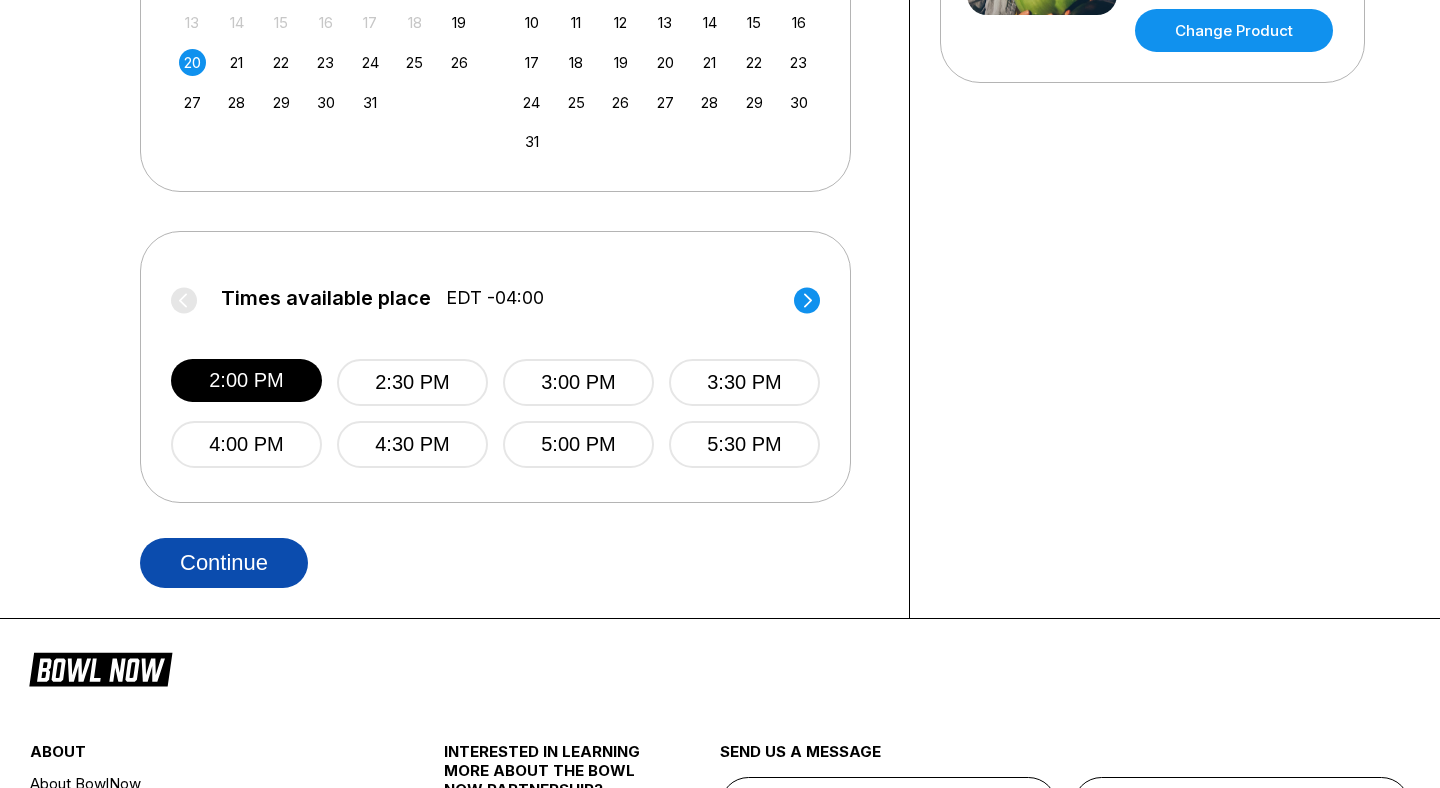 click on "Continue" at bounding box center [224, 563] 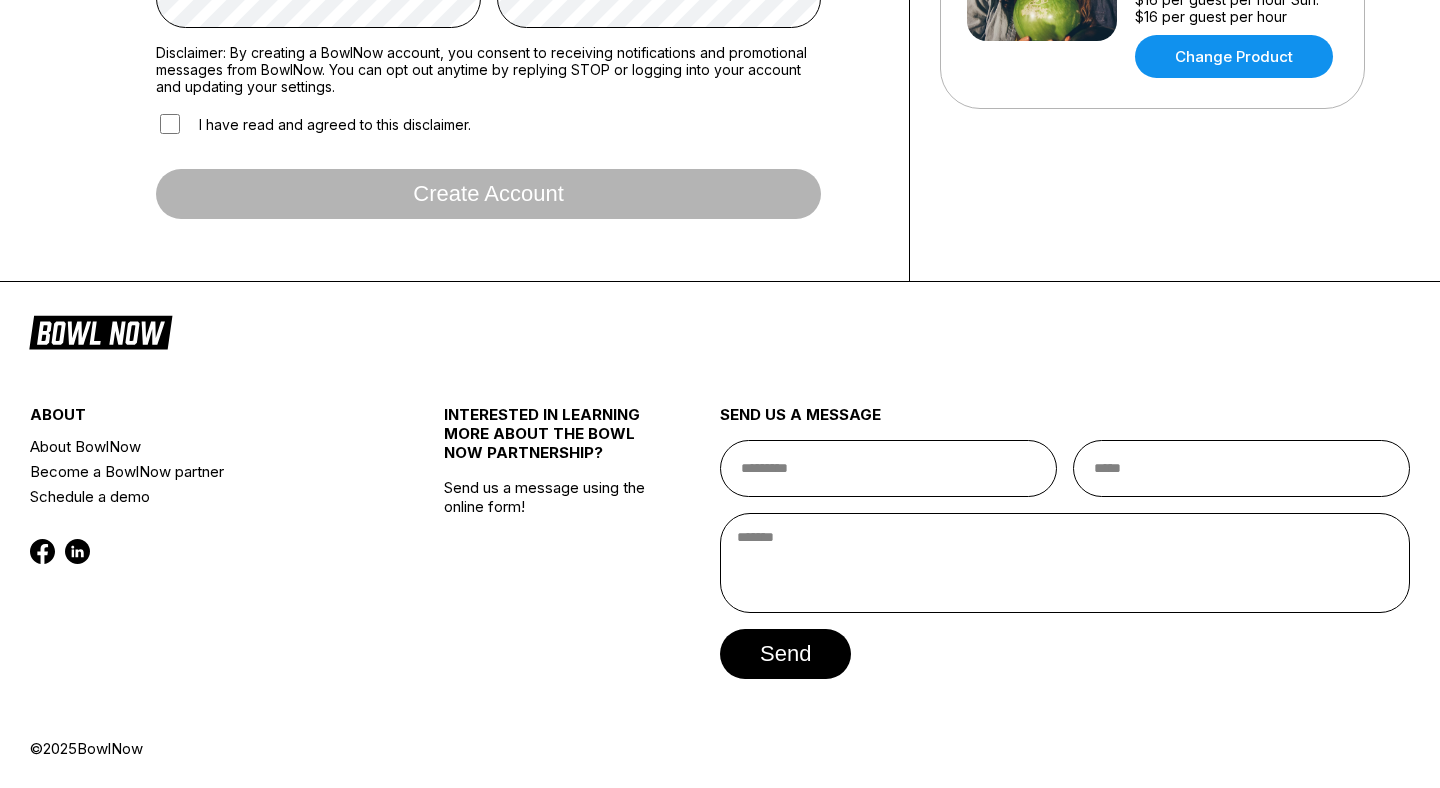 scroll, scrollTop: 0, scrollLeft: 0, axis: both 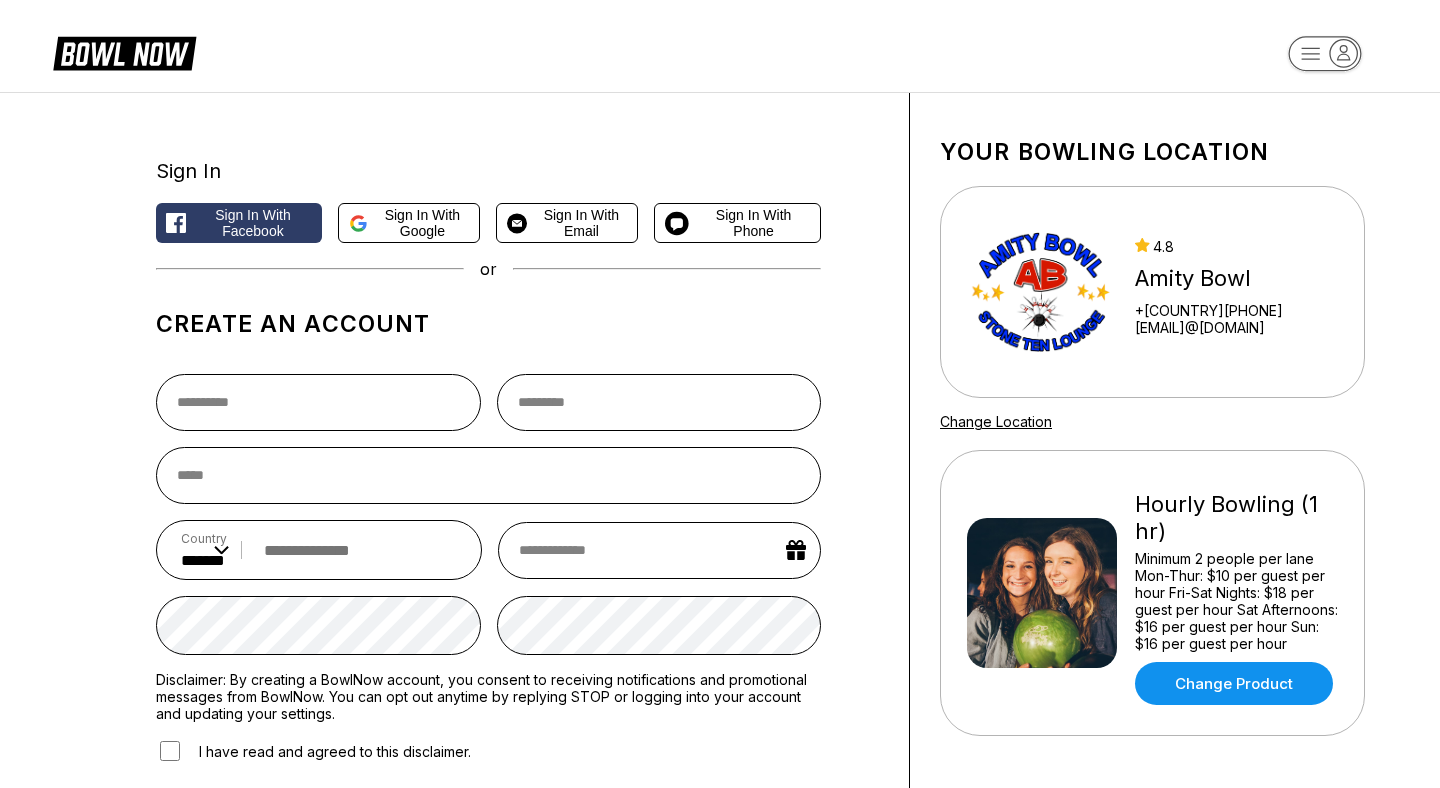 click on "Sign In Sign in with Facebook Sign in with Google Sign in with Email Sign in with Phone or Create an account Country ** * *** ** * *** ** * *** ** * ** ** * * ** * * ** * *** ** * *** ** * *** ** * ** ** * * ** * ** ** * ** ** * *** ** * *** ** * *** ** * *** ** * * ** * *** ** * ** ** * *** ** * *** ** * *** ** * *** ** * *** ** * *** ** * * ** * *** ** * *** ** * *** ** * ** ** * * ** * *** ** * *** ** * *** ** * *** ** * * ** * ** ** * *** ** * *** ** * *** ** * ** ** * *** ** * *** ** * ** ** * *** ** * ** ** * ** ** * *** ** * ** ** * *** ** * *** ** * ** ** * *** ** * *** ** * ** ** * *** ** * ** ** * * ** * * ** * *** ** * *** ** * *** ** * ** ** * *** ** * *** ** * ** ** * *** ** * *** ** * *** ** * *** ** * *** ** * *** ** * ** ** * *** ** * ** ** * * ** * *** ** * *** ** * ** ** * *** ** * *** ** * *** ** * *** ** * *** ** * *** ** * *** ** * ** ** * *** ** * * ** * *** ** * *** ** * *** ** * *** ** * *** ** * *** ** * ** ** * ** ** * *** ** * *** ** * ** ** * ** ** * *** ** * *** ** * ** ** * *** *" at bounding box center [488, 500] 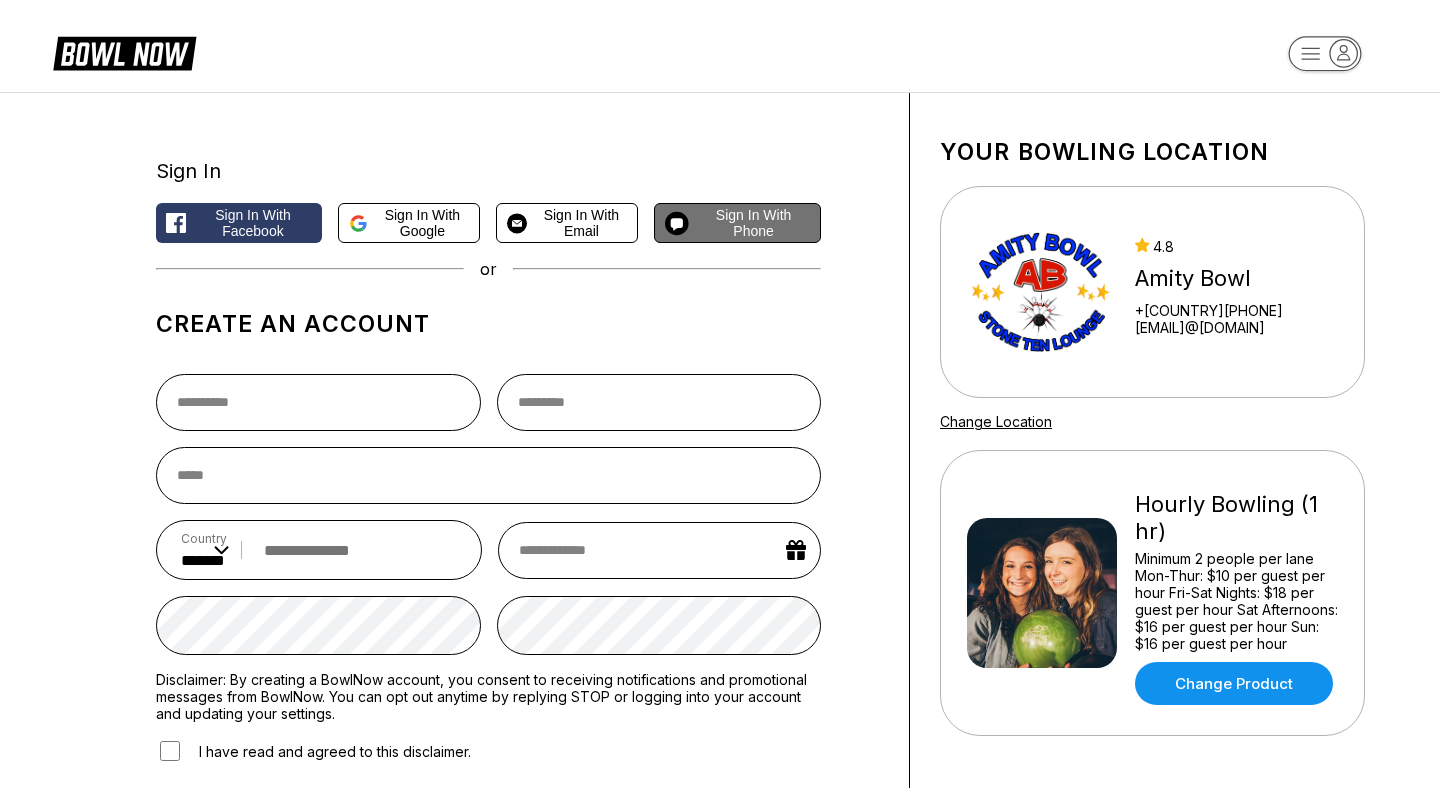 click on "Sign in with Phone" at bounding box center [753, 223] 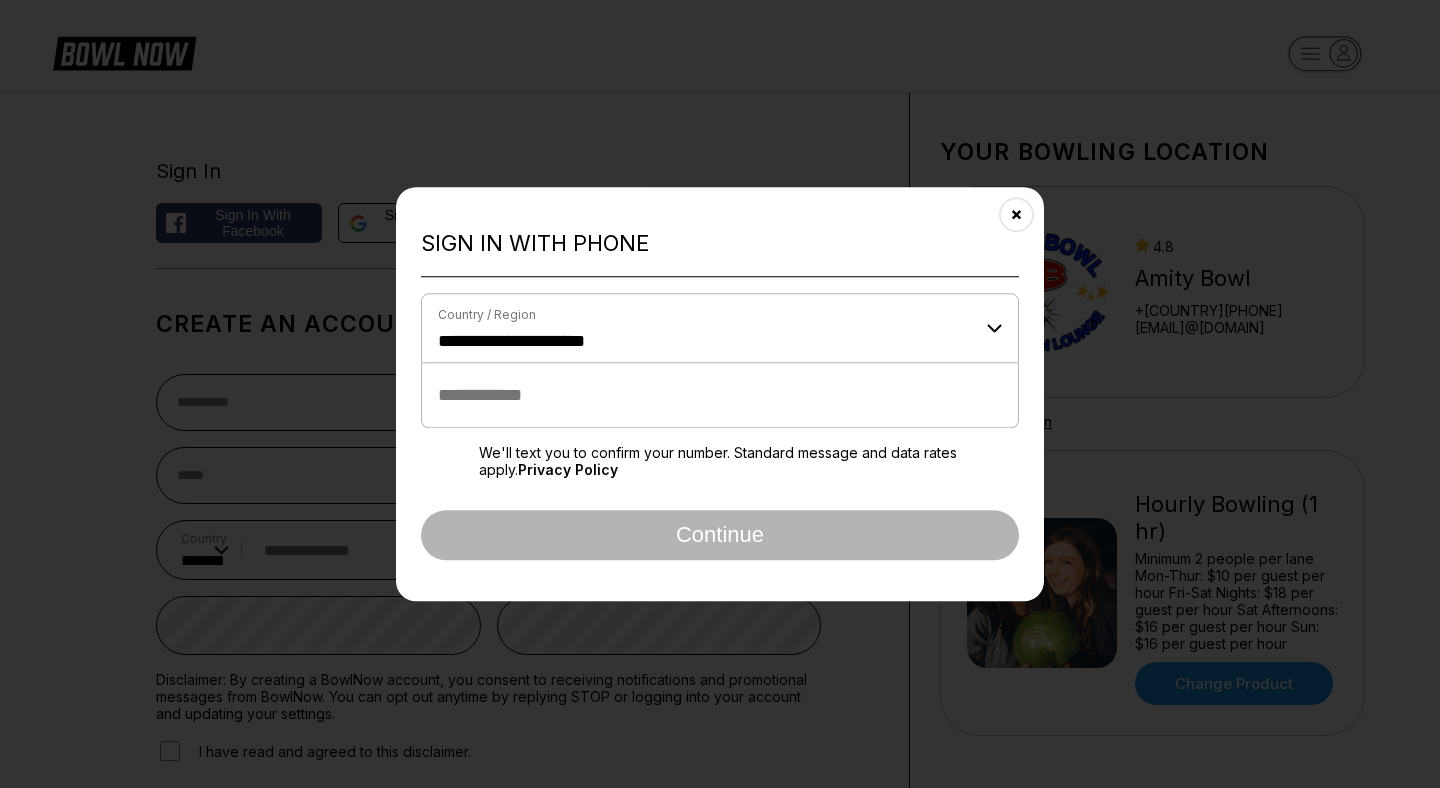 click at bounding box center (720, 395) 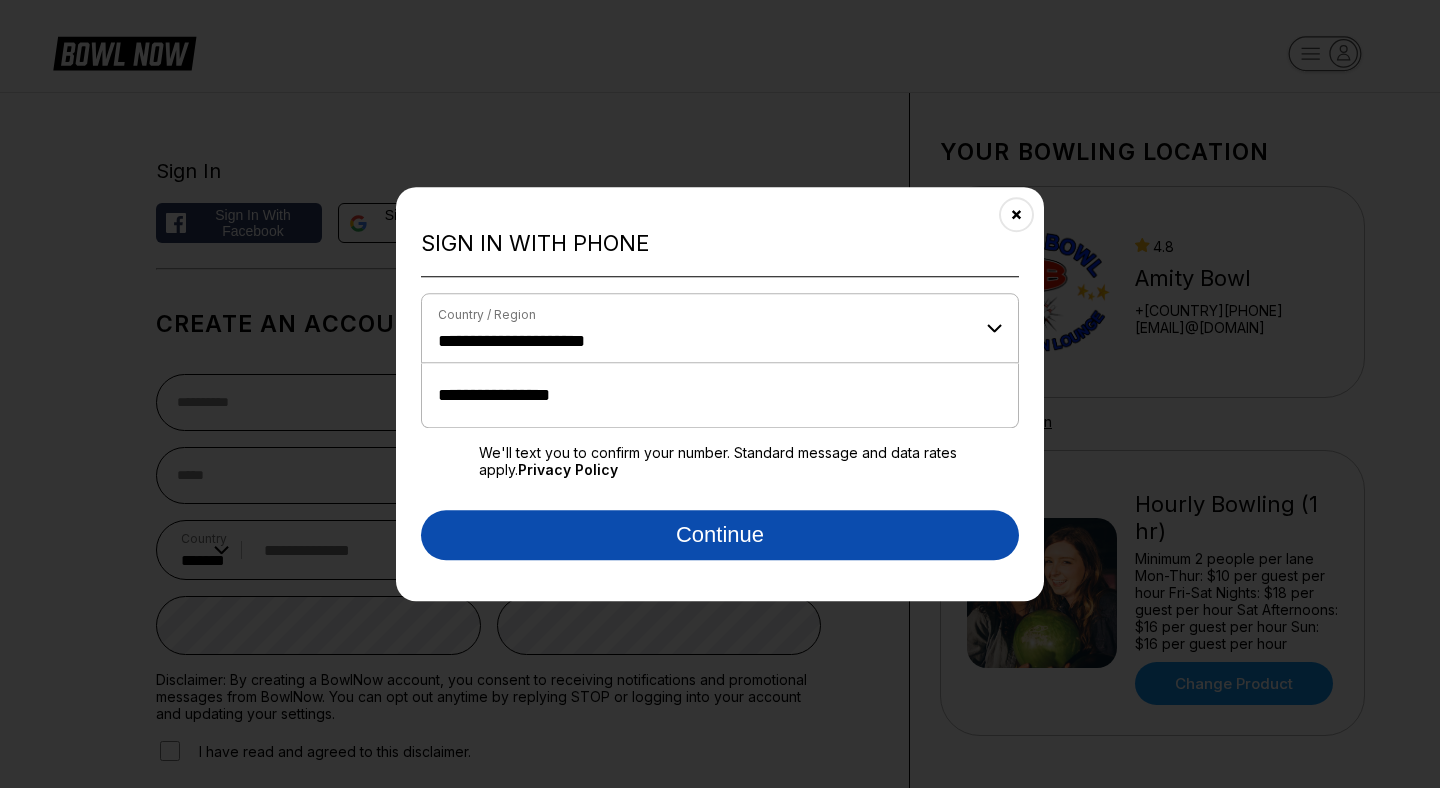 click on "Continue" at bounding box center [720, 535] 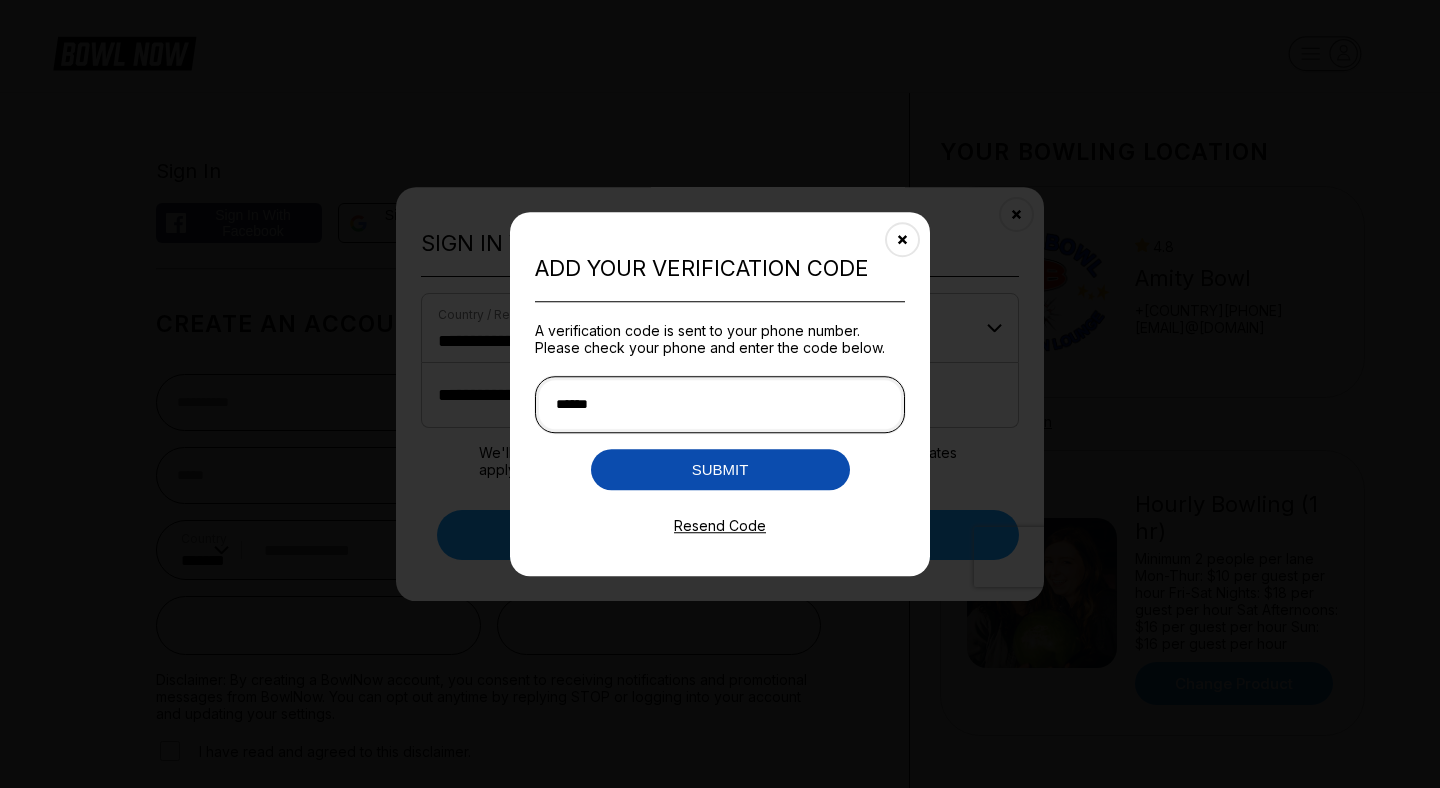 type on "******" 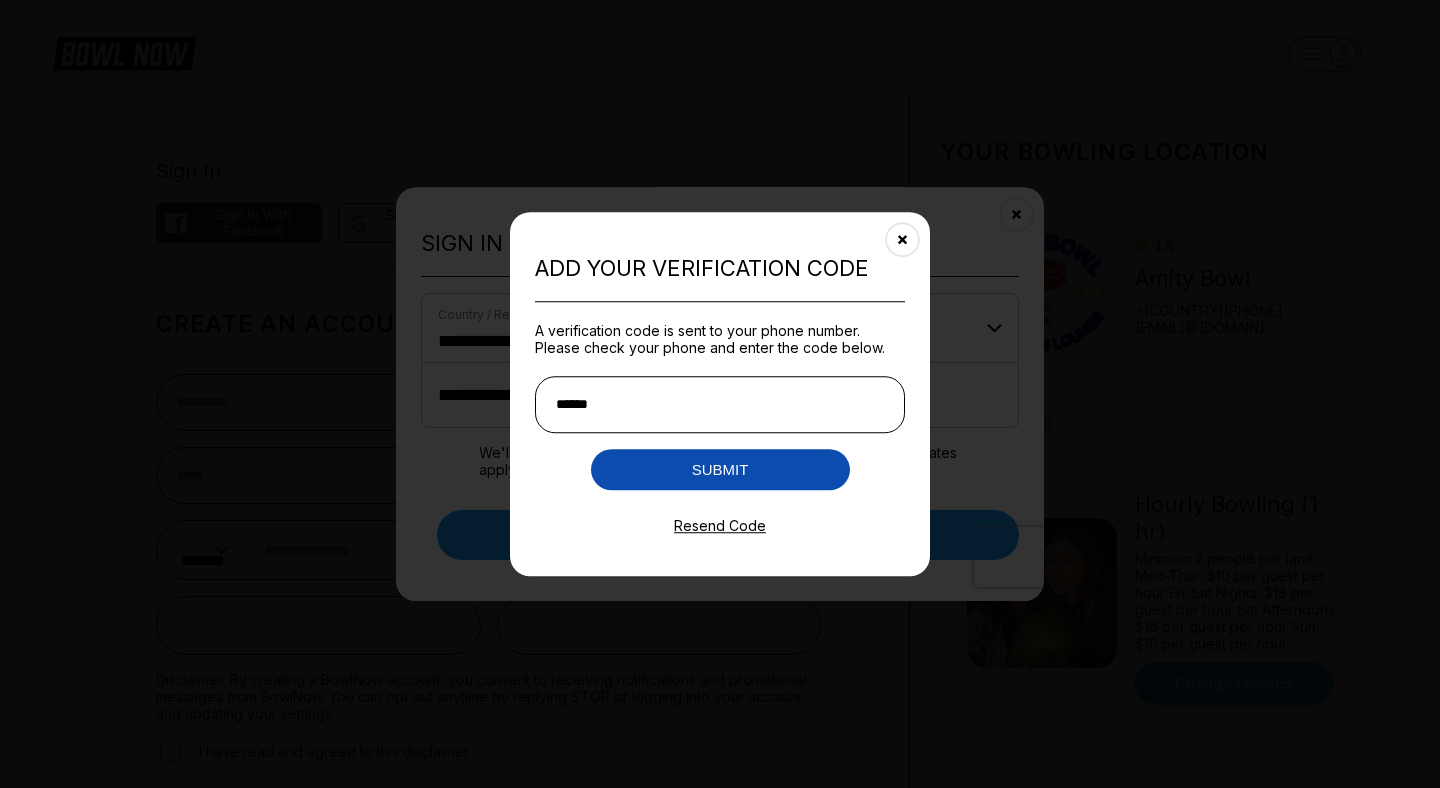 click on "Submit" at bounding box center (720, 469) 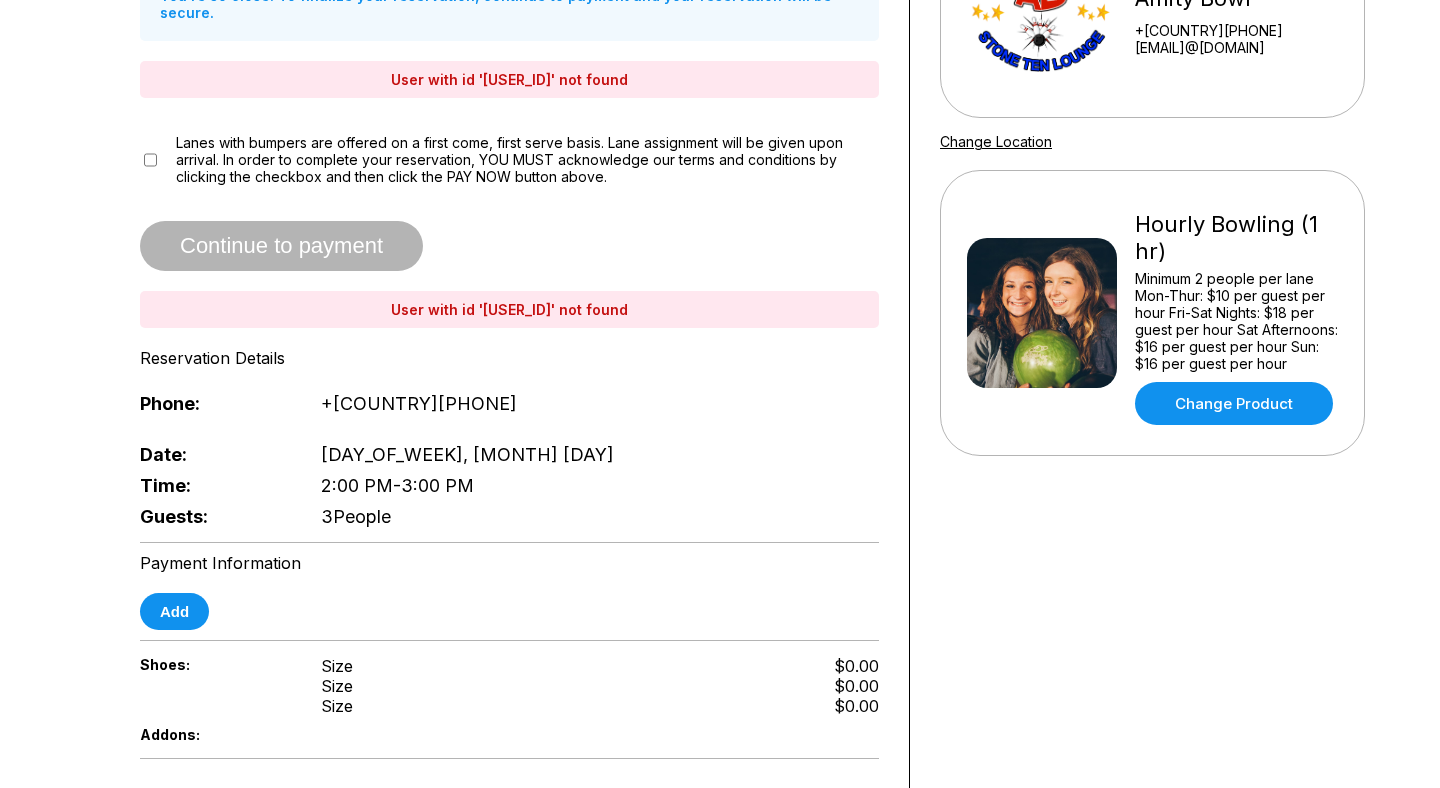 scroll, scrollTop: 278, scrollLeft: 0, axis: vertical 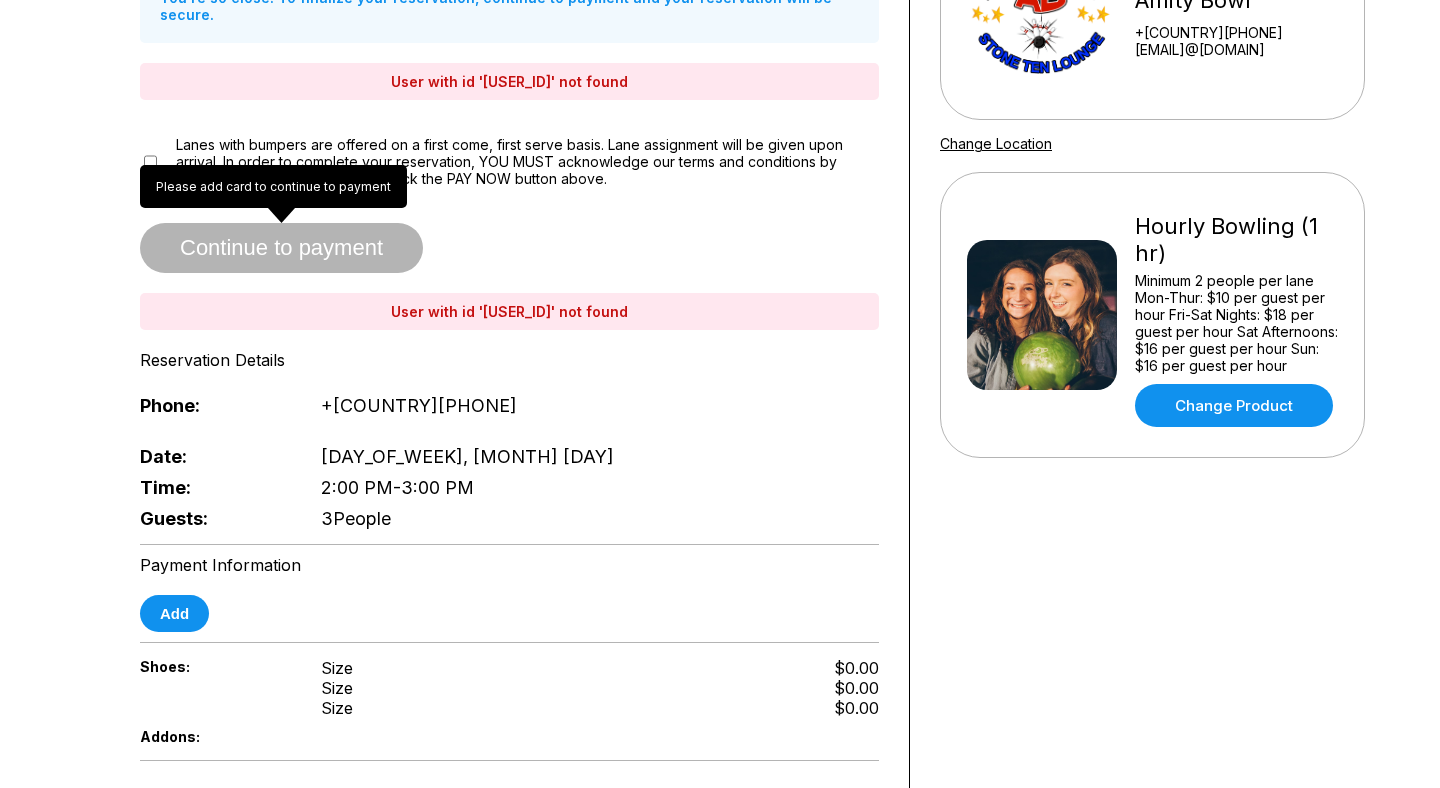 click on "Continue to payment" at bounding box center (281, 249) 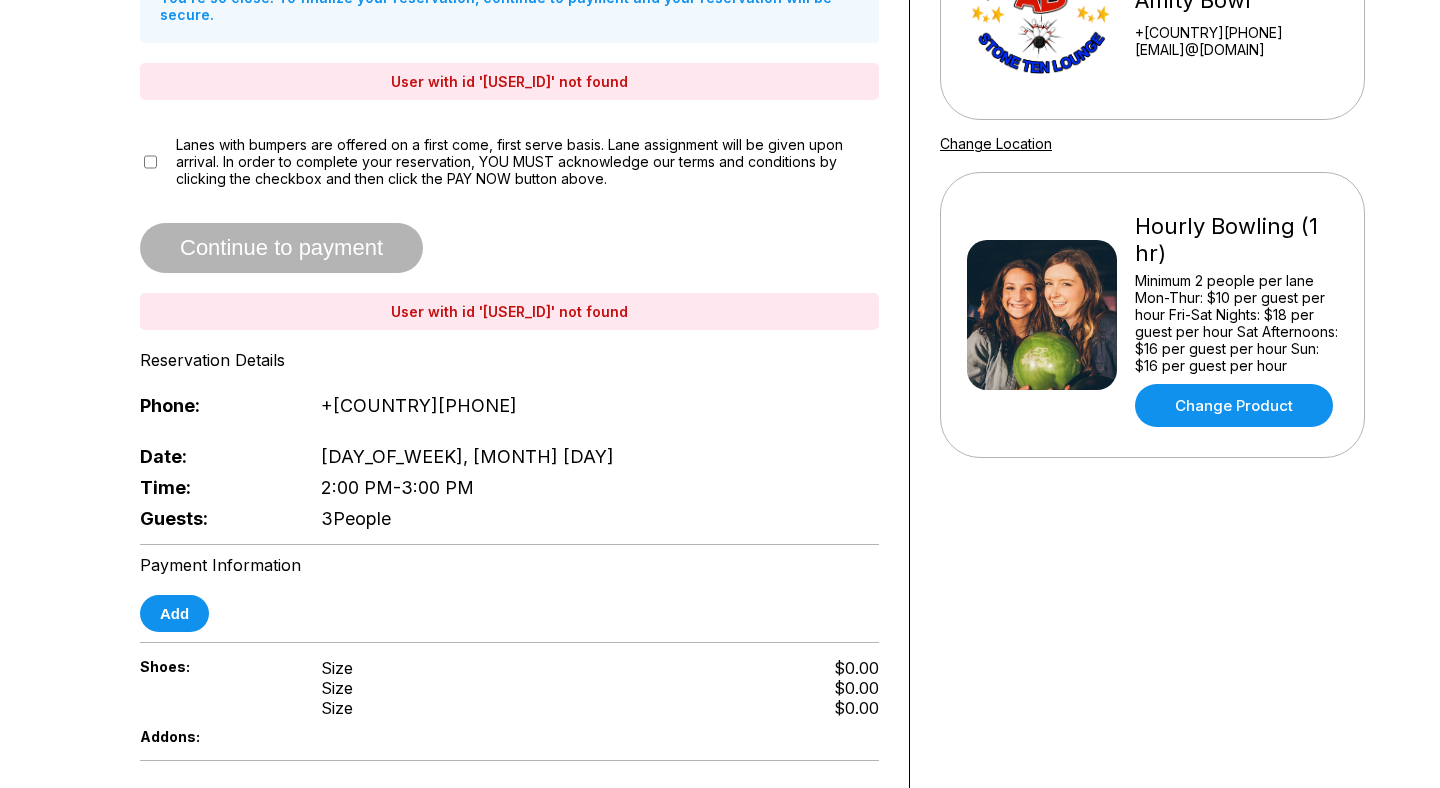 click on "Reservation Summary You’re so close! To finalize your reservation, continue to payment and your reservation will be secure. User with id 'Z4WBW7Gb8IWtrpvBTeSYKDizju03; not found   Lanes with bumpers are offered on a first come, first serve basis.  Lane assignment will be given upon arrival.
In order to complete your reservation, YOU MUST acknowledge our terms and conditions by clicking the checkbox and then click the PAY NOW button above.  Continue to payment User with id 'Z4WBW7Gb8IWtrpvBTeSYKDizju03; not found Reservation Details Phone:   +17068331847 Date: Sunday, July 20 Time:  2:00 PM  -  3:00 PM Guests: 3  People" at bounding box center [509, 210] 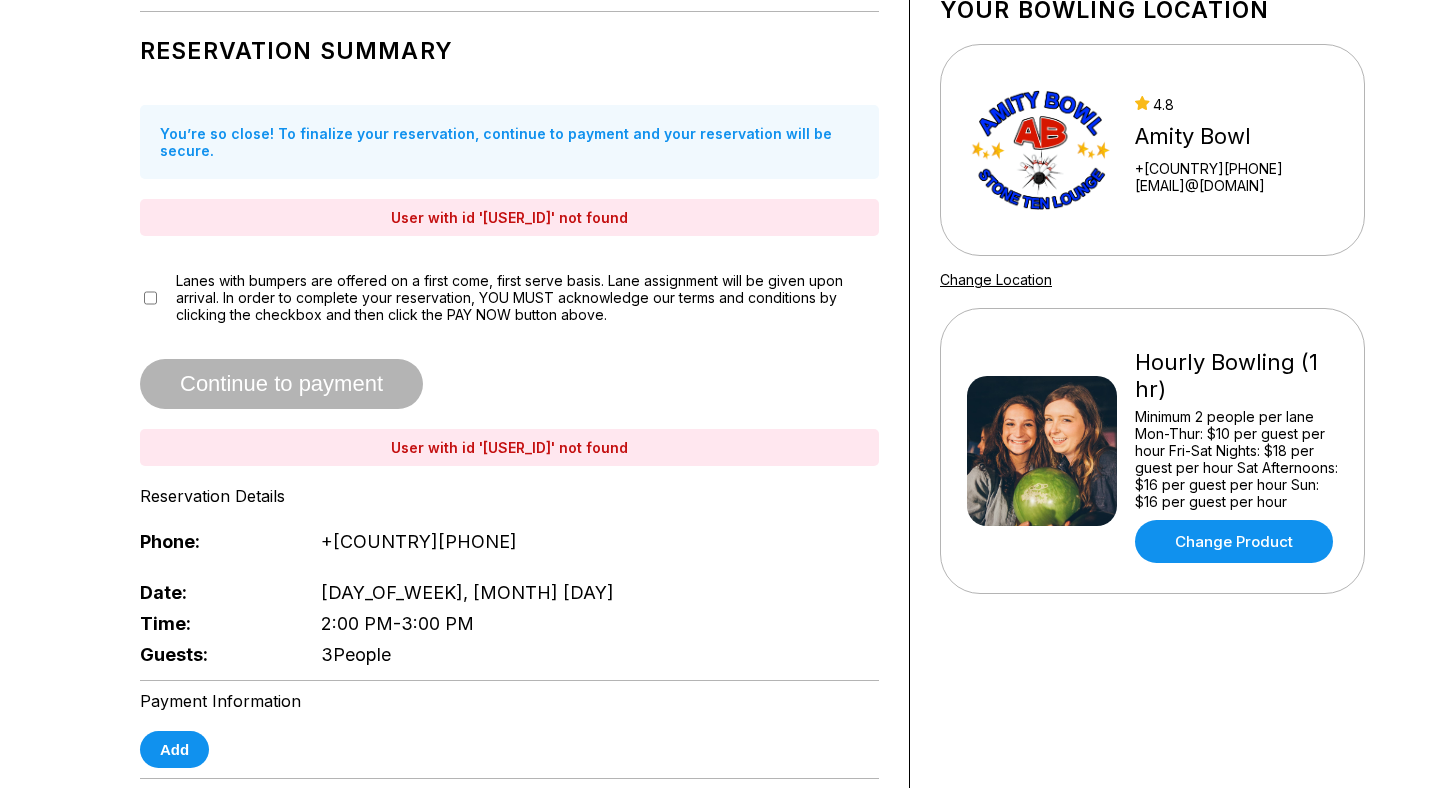 scroll, scrollTop: 108, scrollLeft: 0, axis: vertical 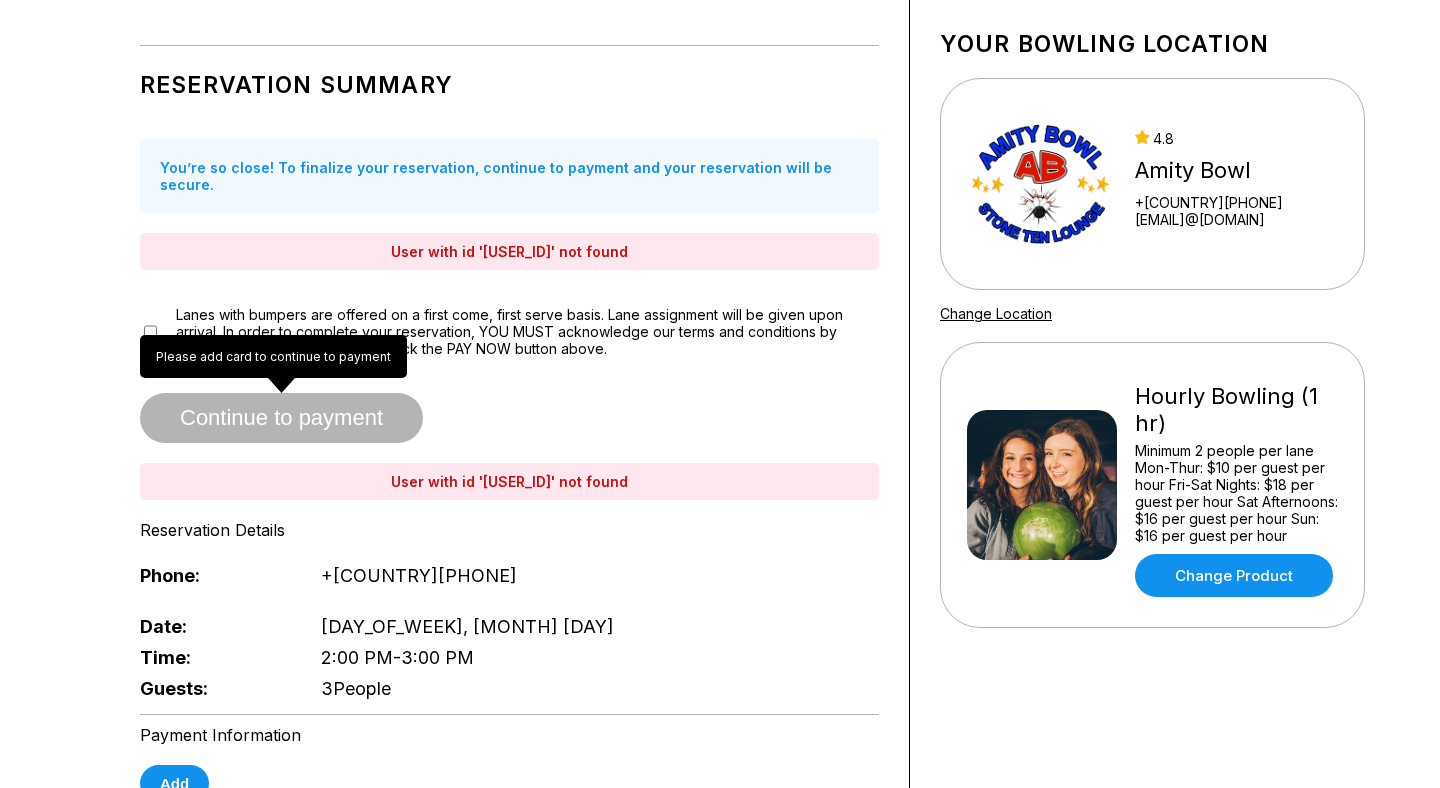 click on "Continue to payment" at bounding box center [281, 419] 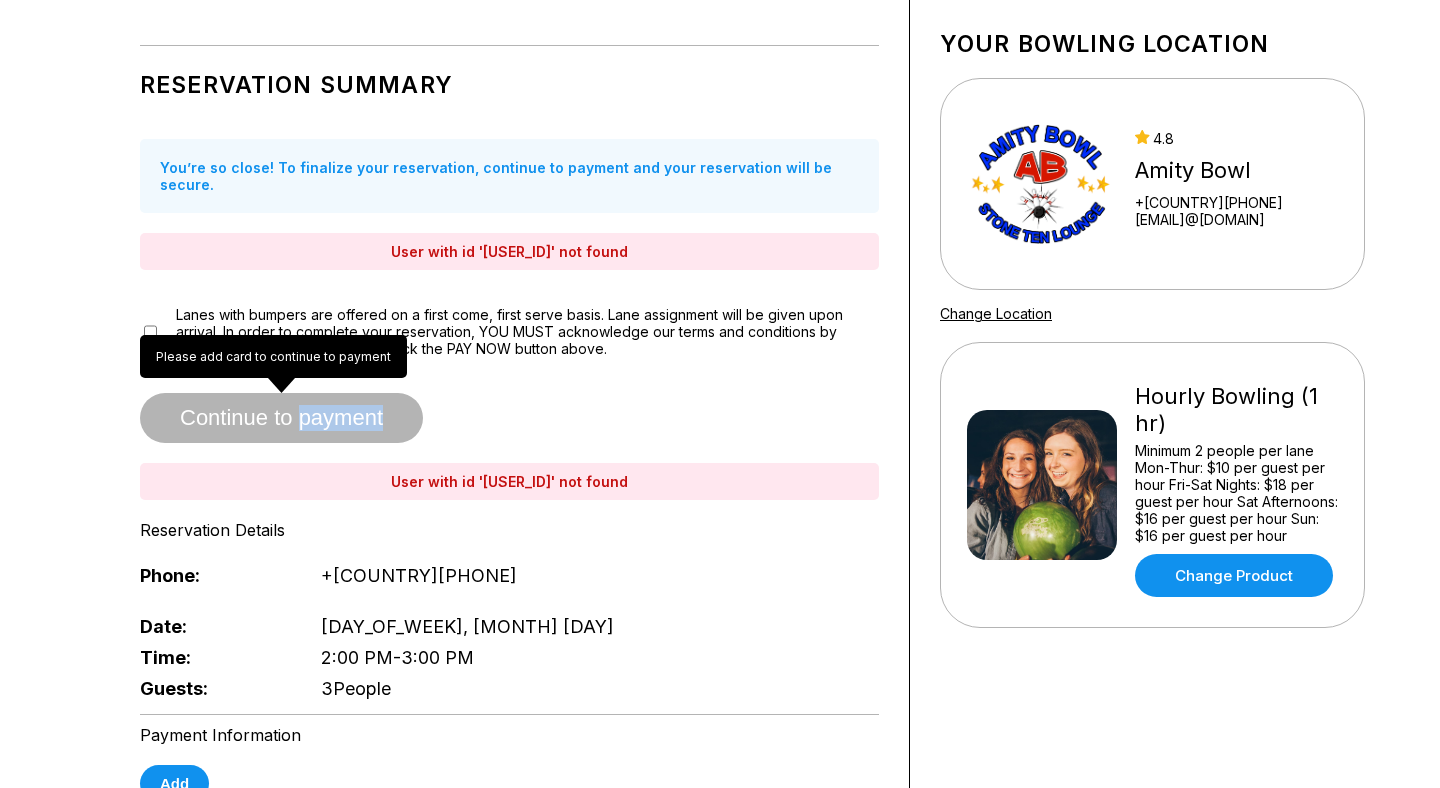 click on "Continue to payment" at bounding box center [281, 419] 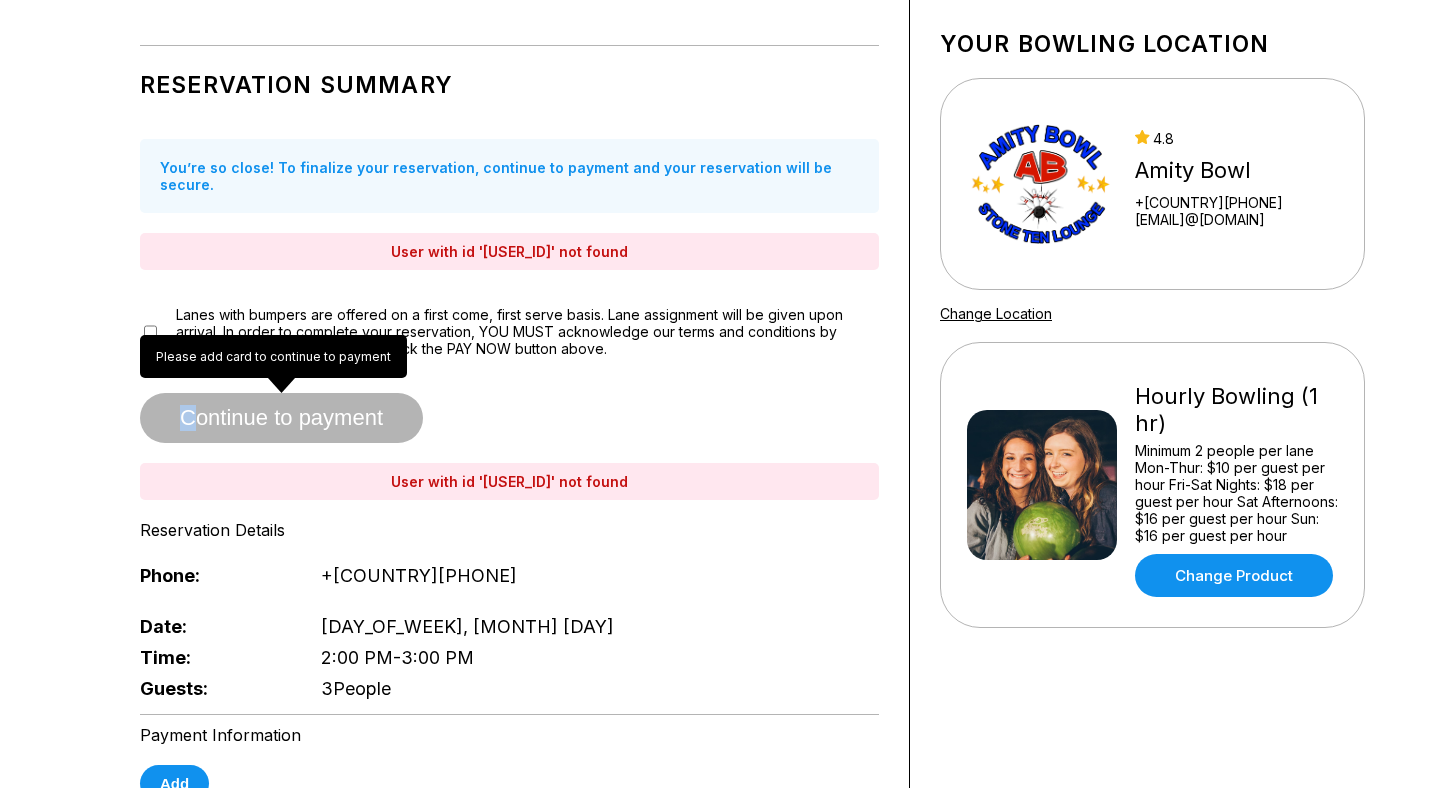 click on "Continue to payment" at bounding box center [281, 419] 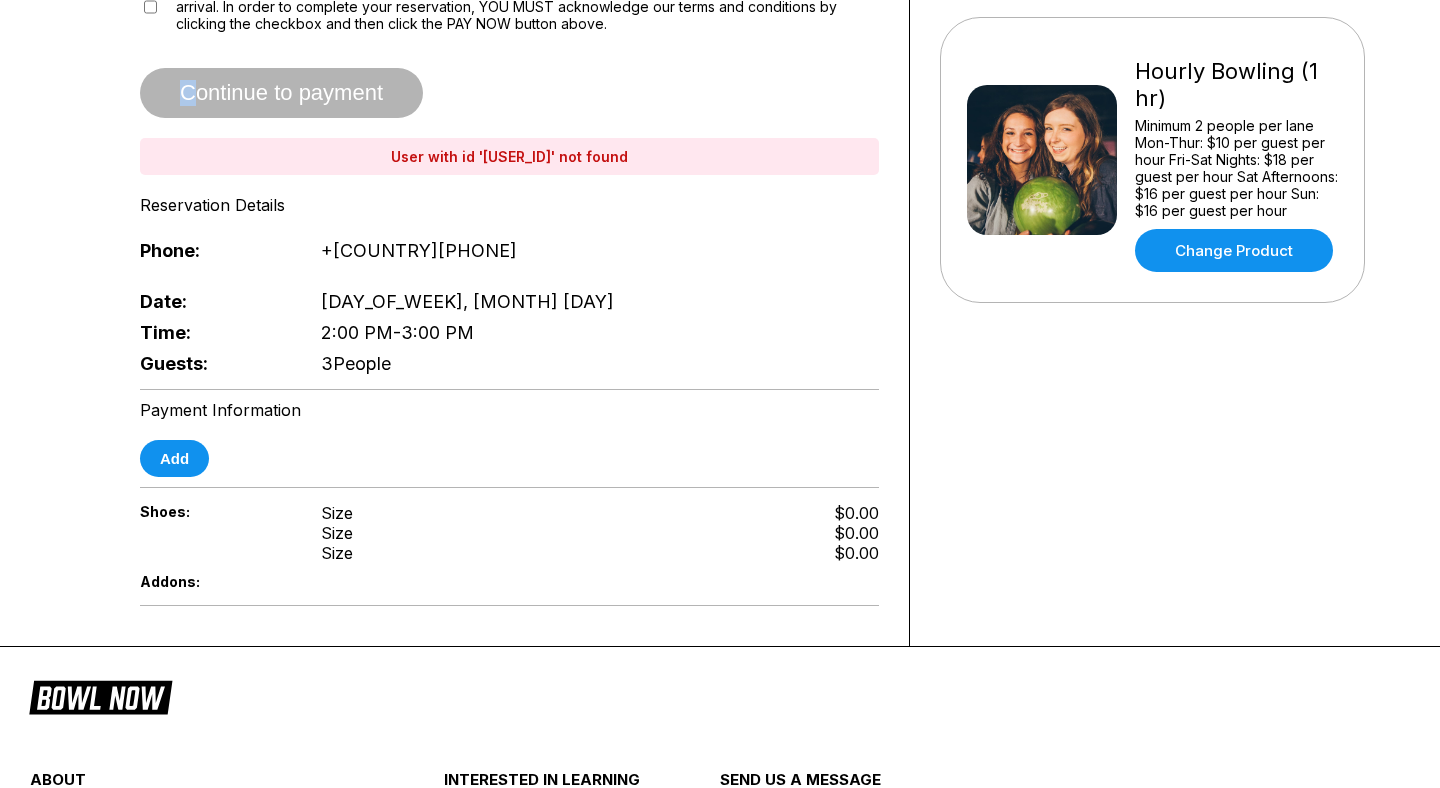 scroll, scrollTop: 445, scrollLeft: 0, axis: vertical 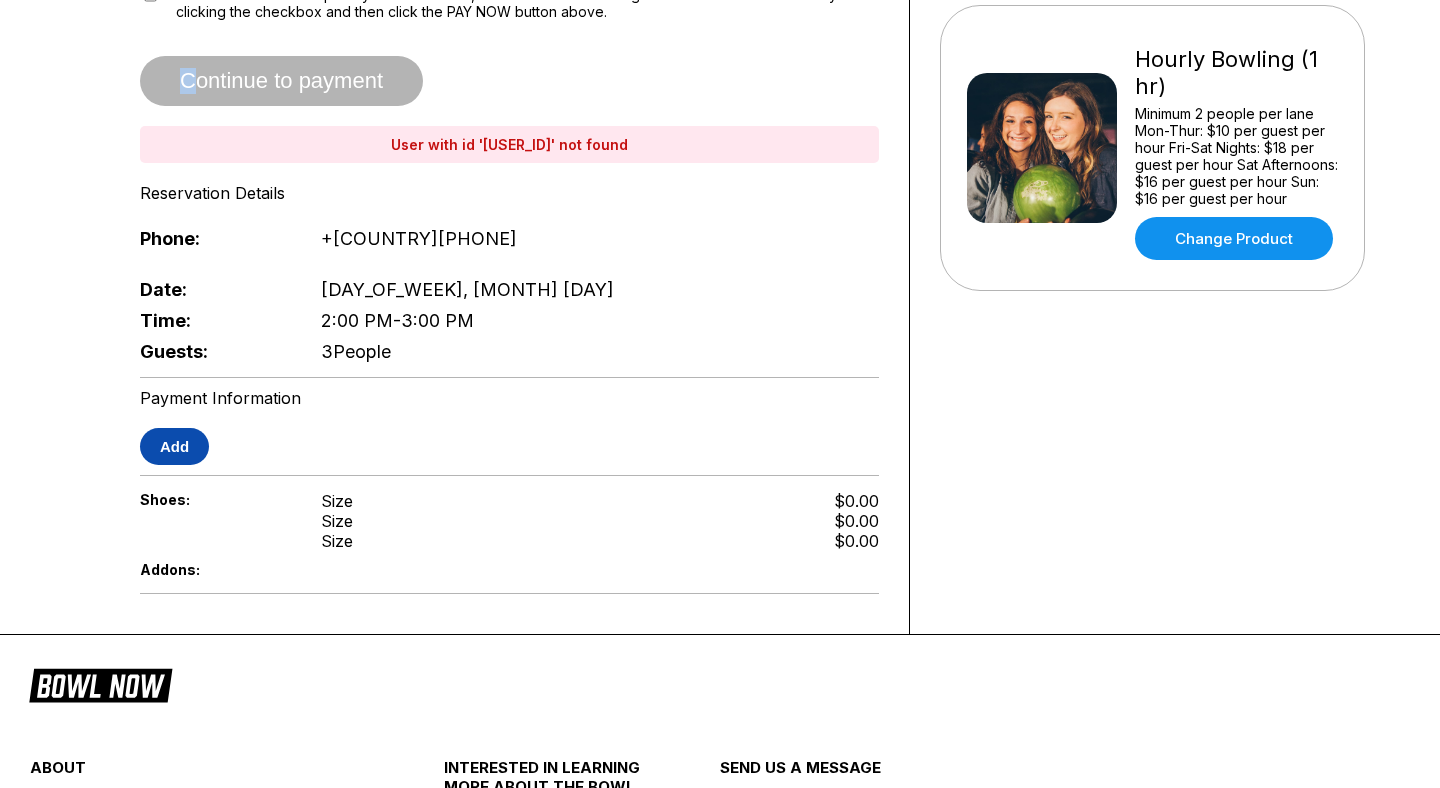 click on "Add" at bounding box center [174, 446] 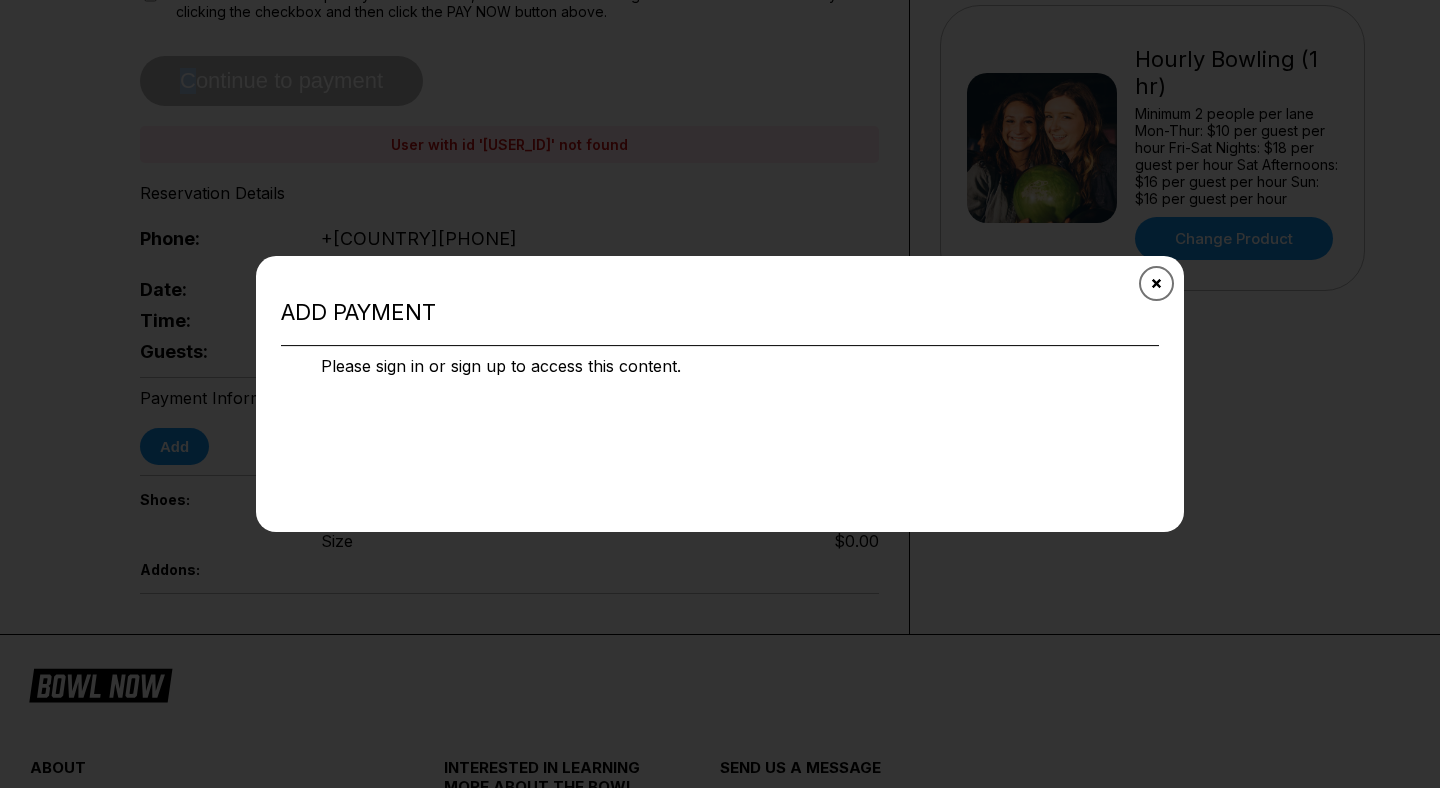 click 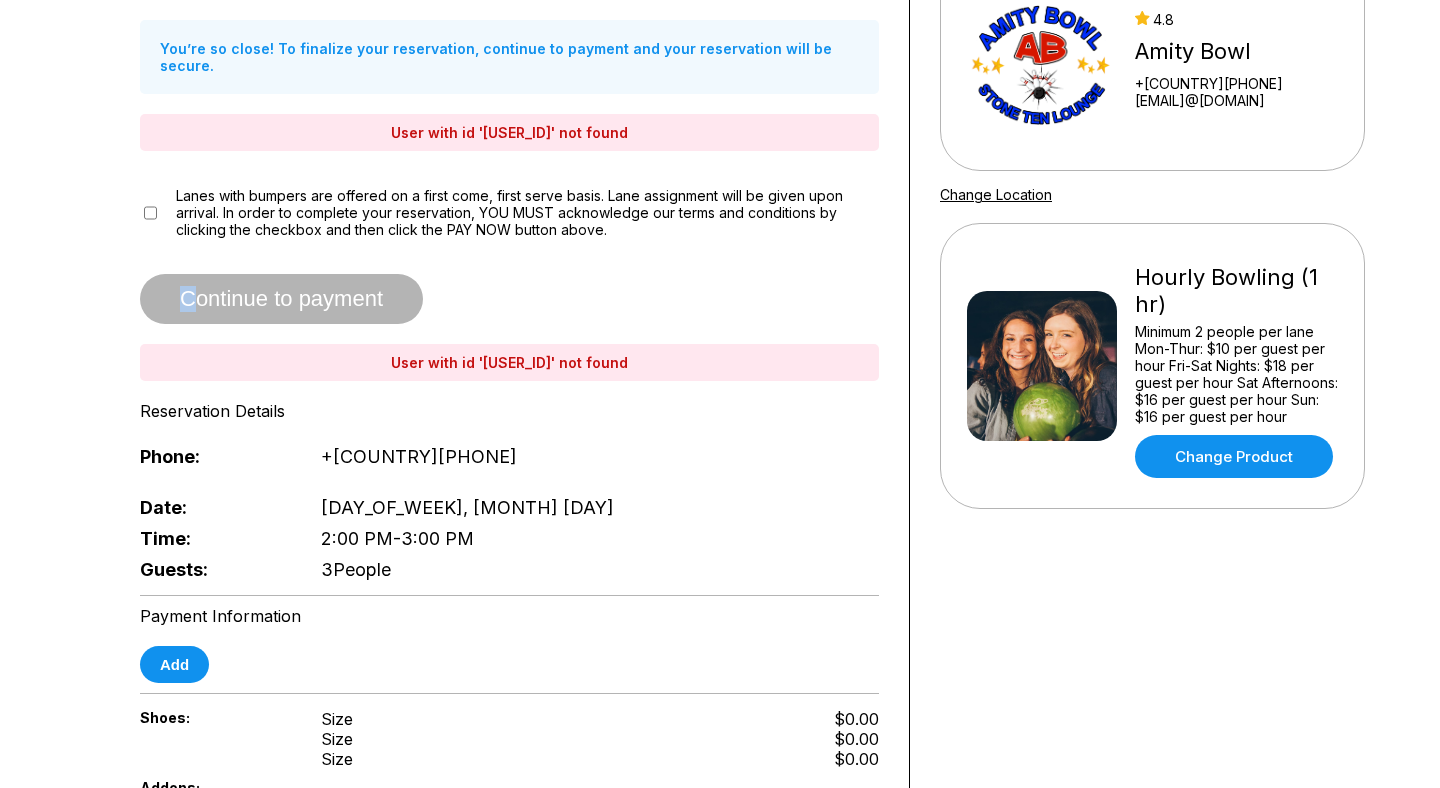 scroll, scrollTop: 0, scrollLeft: 0, axis: both 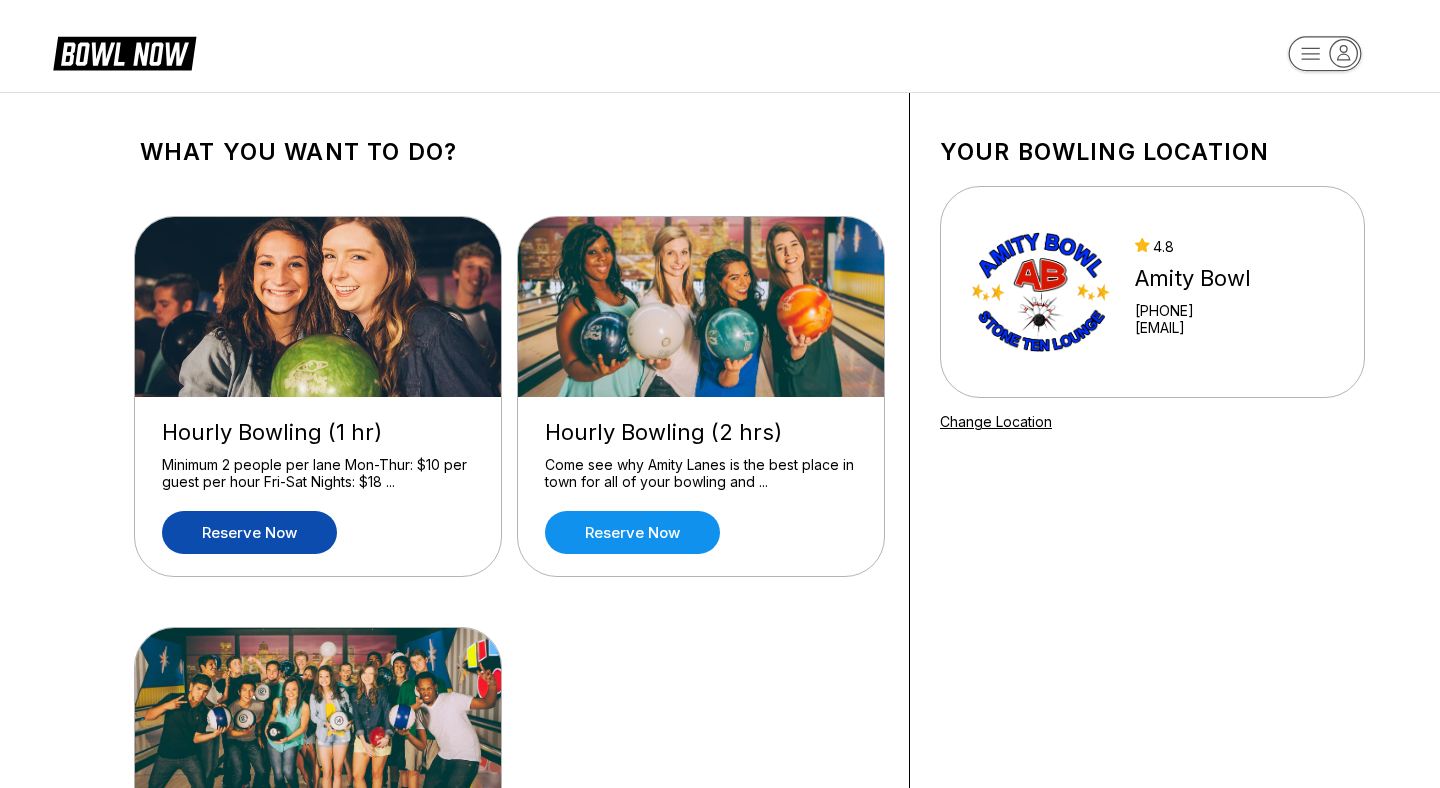 click on "Reserve now" at bounding box center (249, 532) 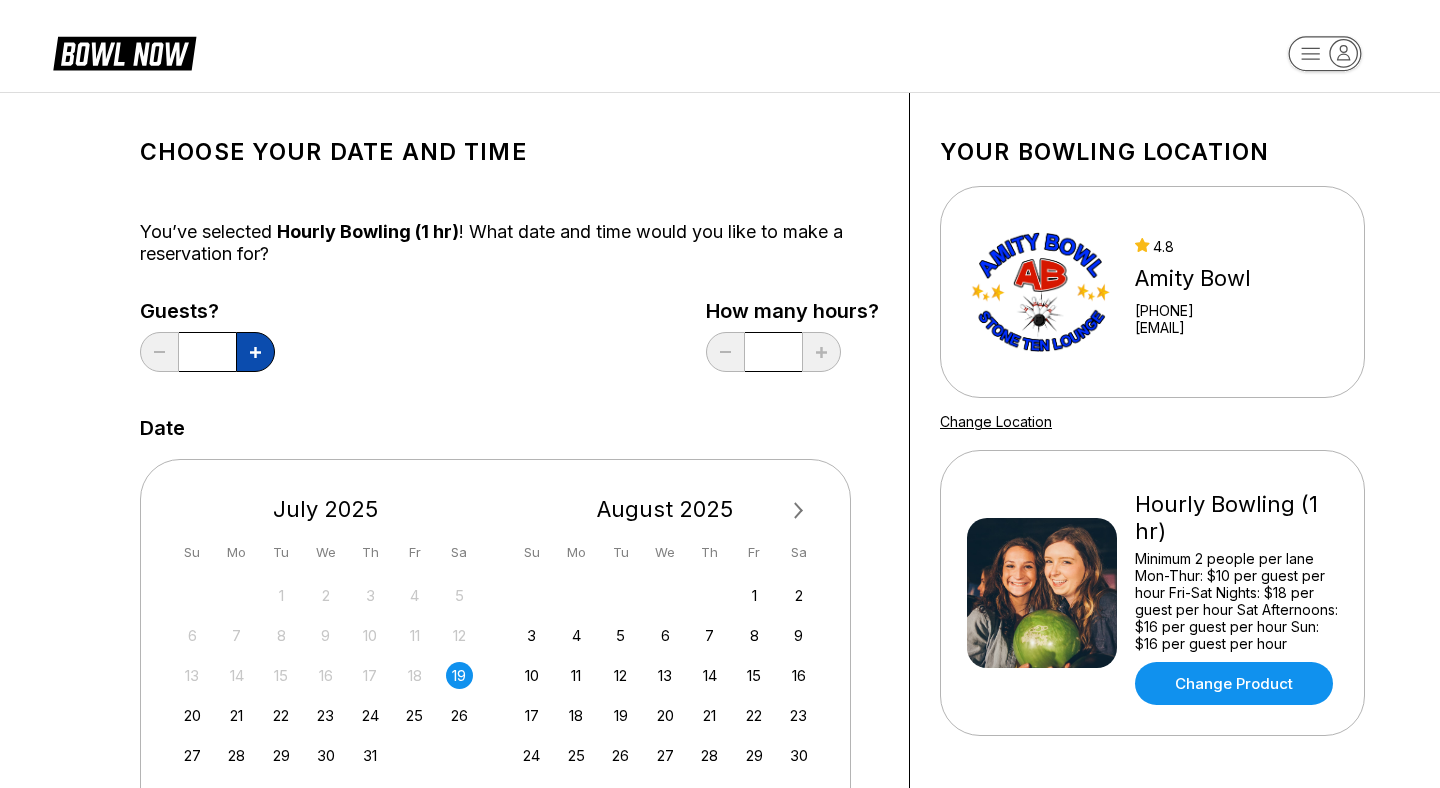 click at bounding box center [255, 352] 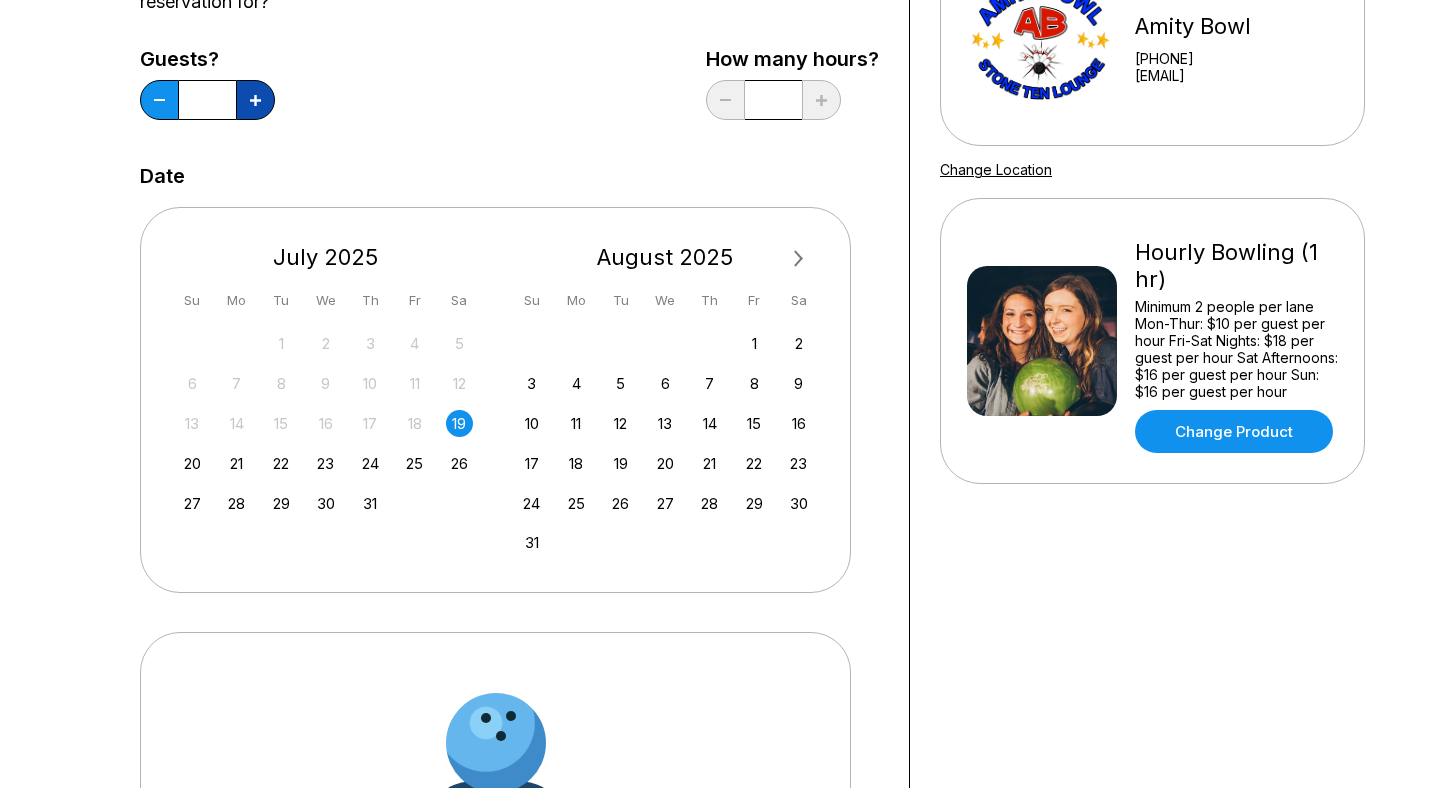 scroll, scrollTop: 264, scrollLeft: 0, axis: vertical 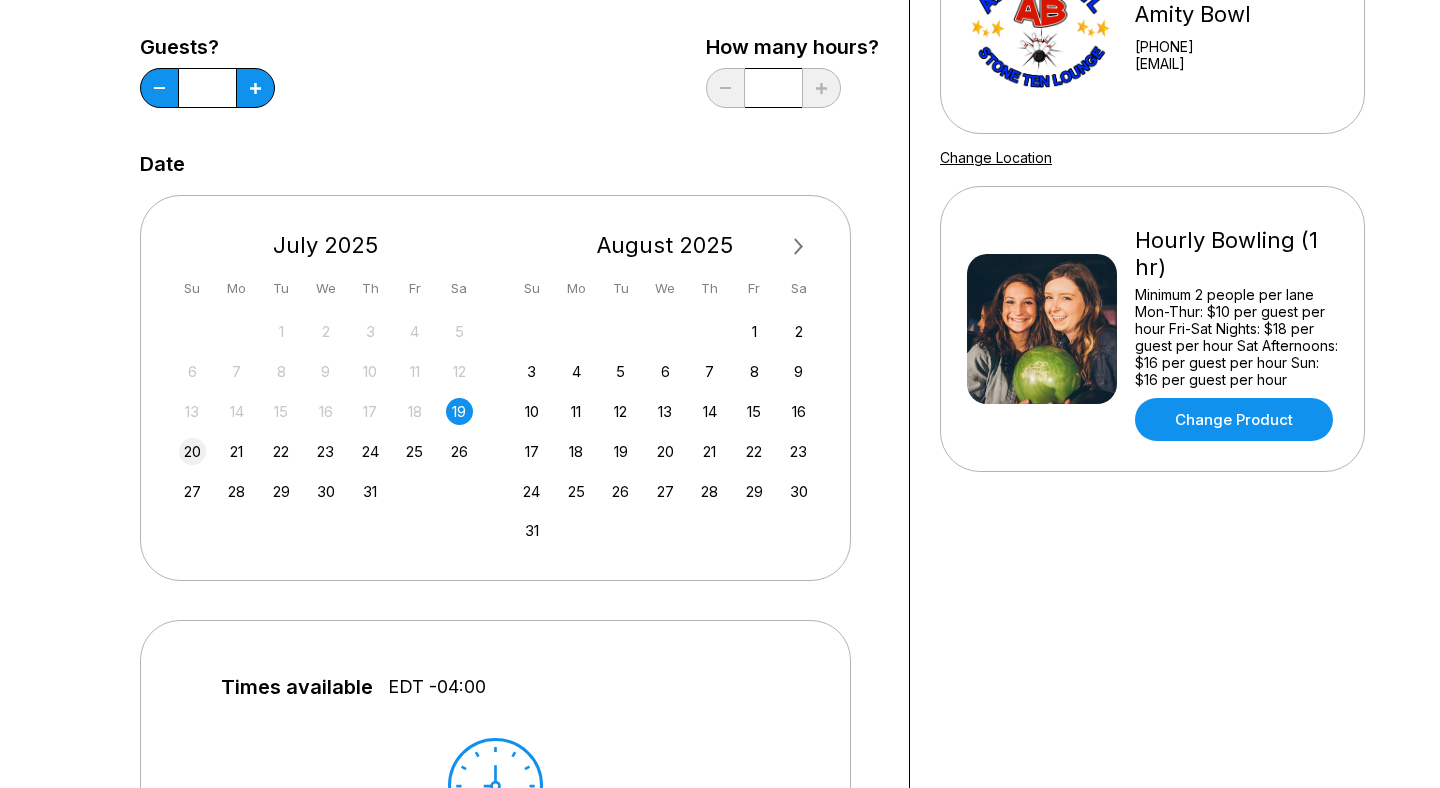 click on "20" at bounding box center [192, 451] 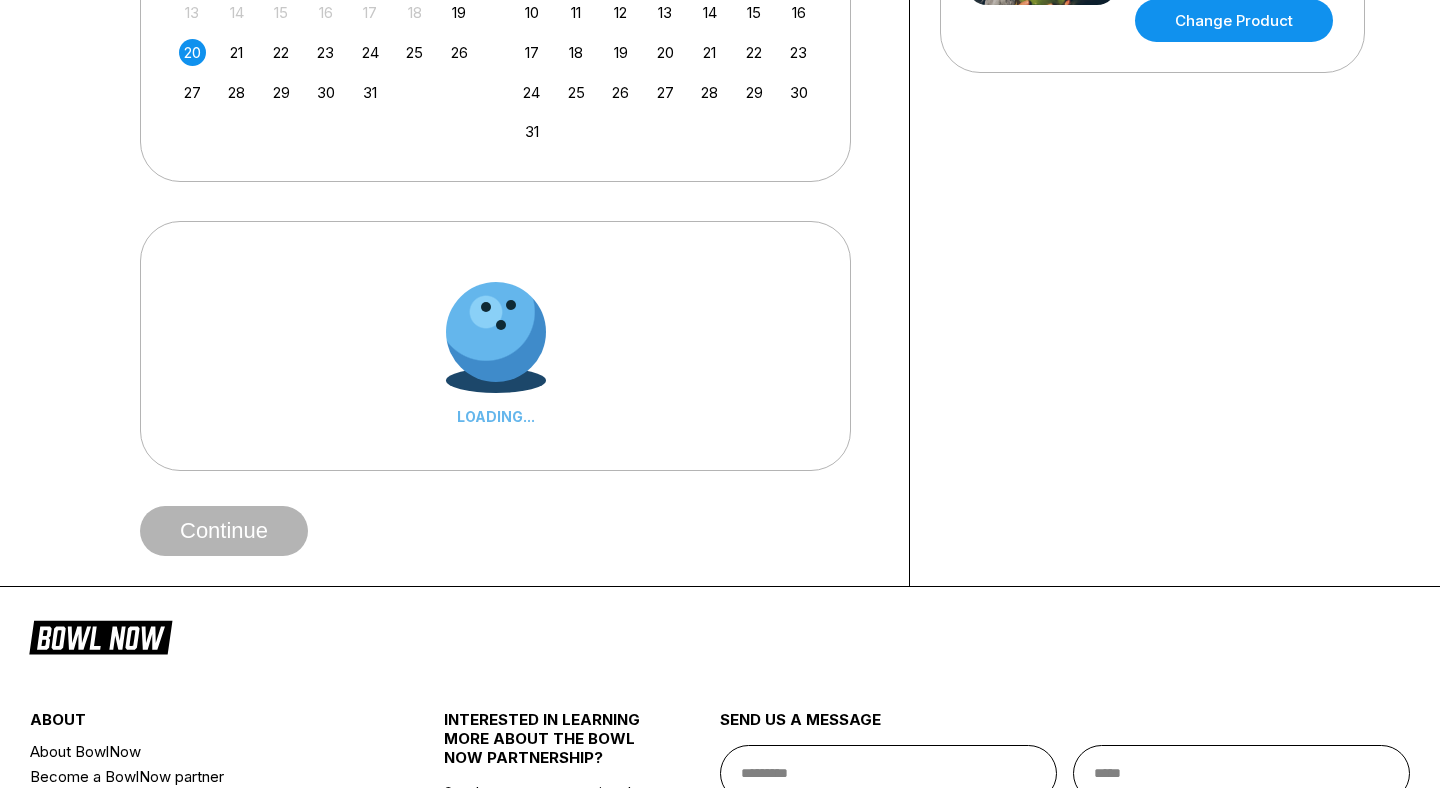 scroll, scrollTop: 667, scrollLeft: 0, axis: vertical 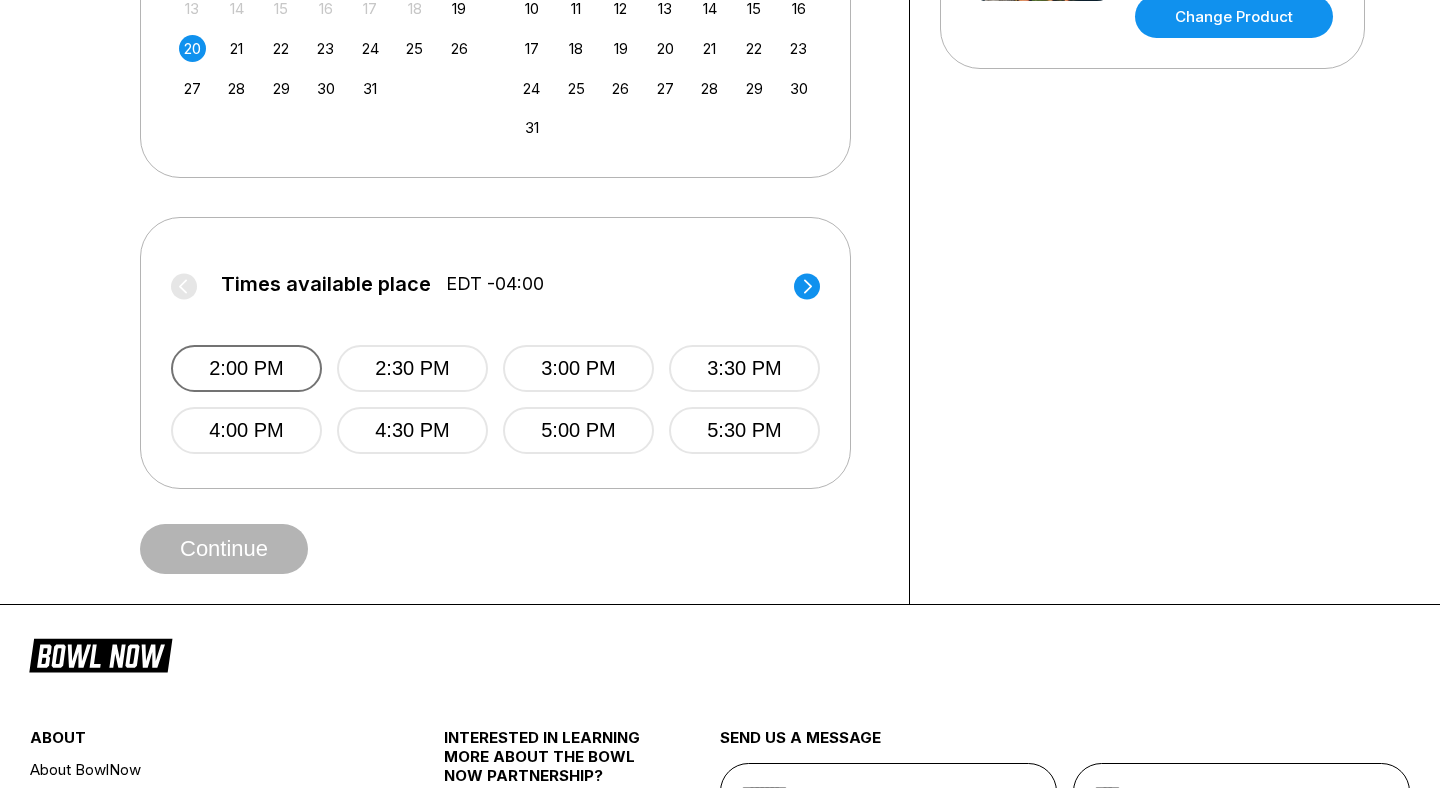 click on "2:00 PM" at bounding box center [246, 368] 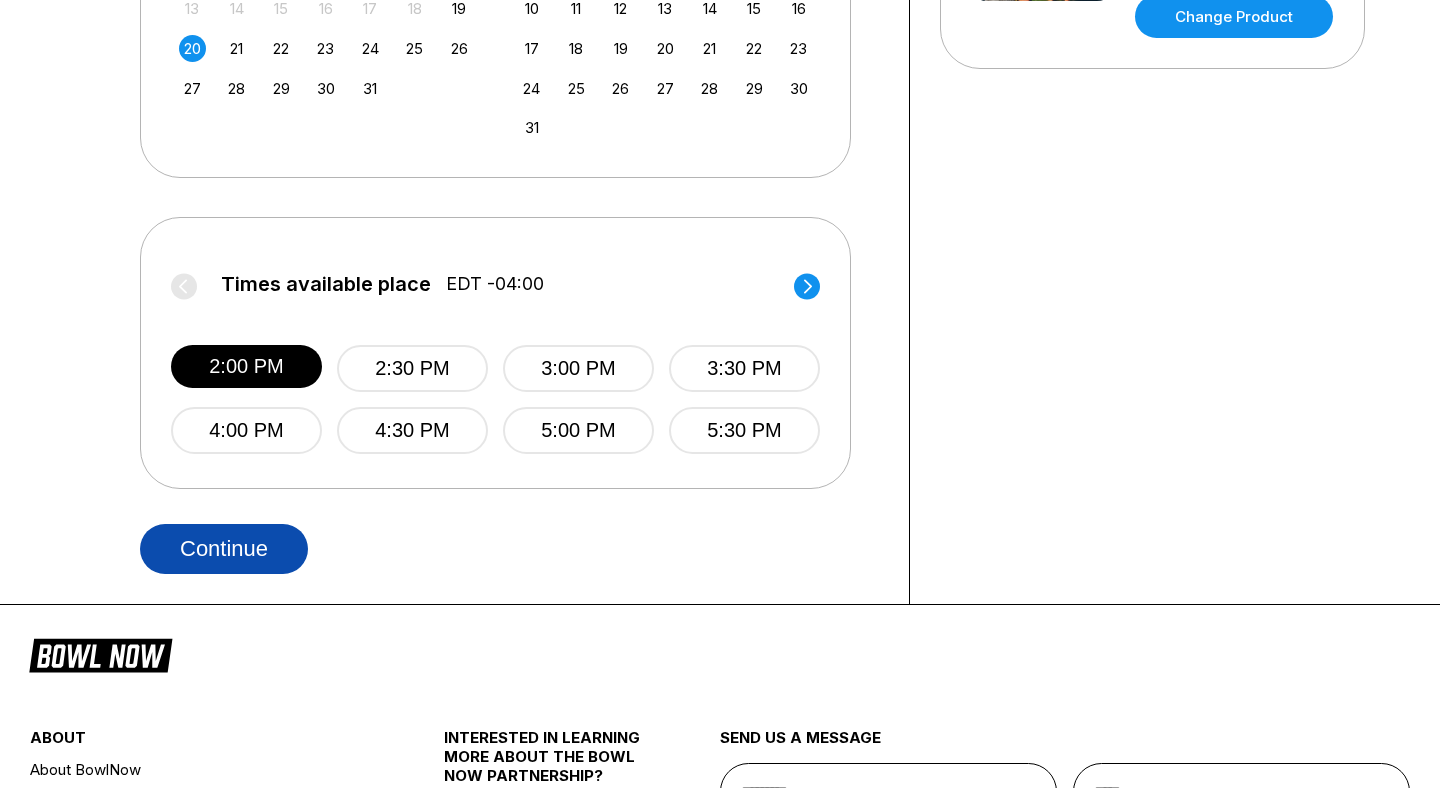 click on "Continue" at bounding box center [224, 549] 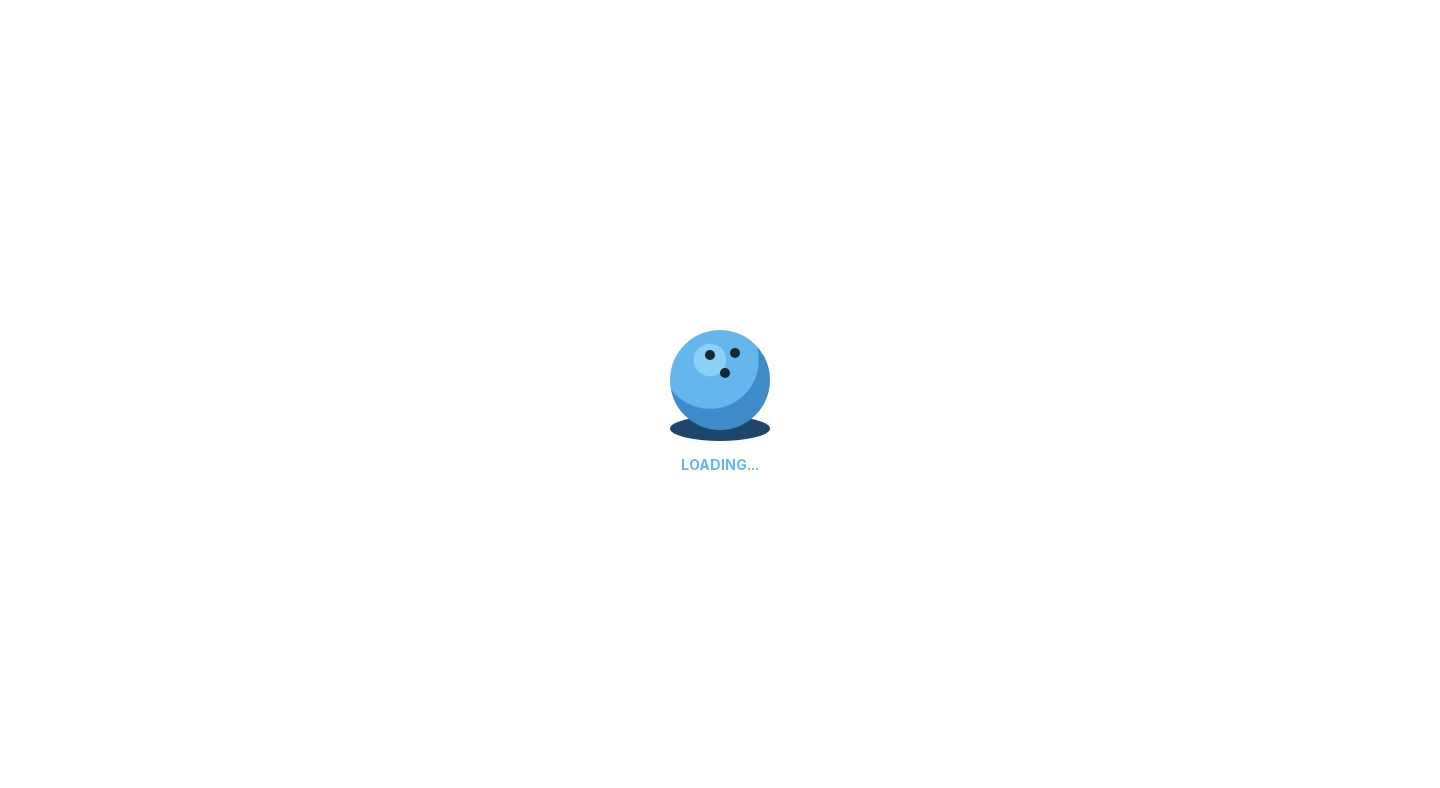 scroll, scrollTop: 0, scrollLeft: 0, axis: both 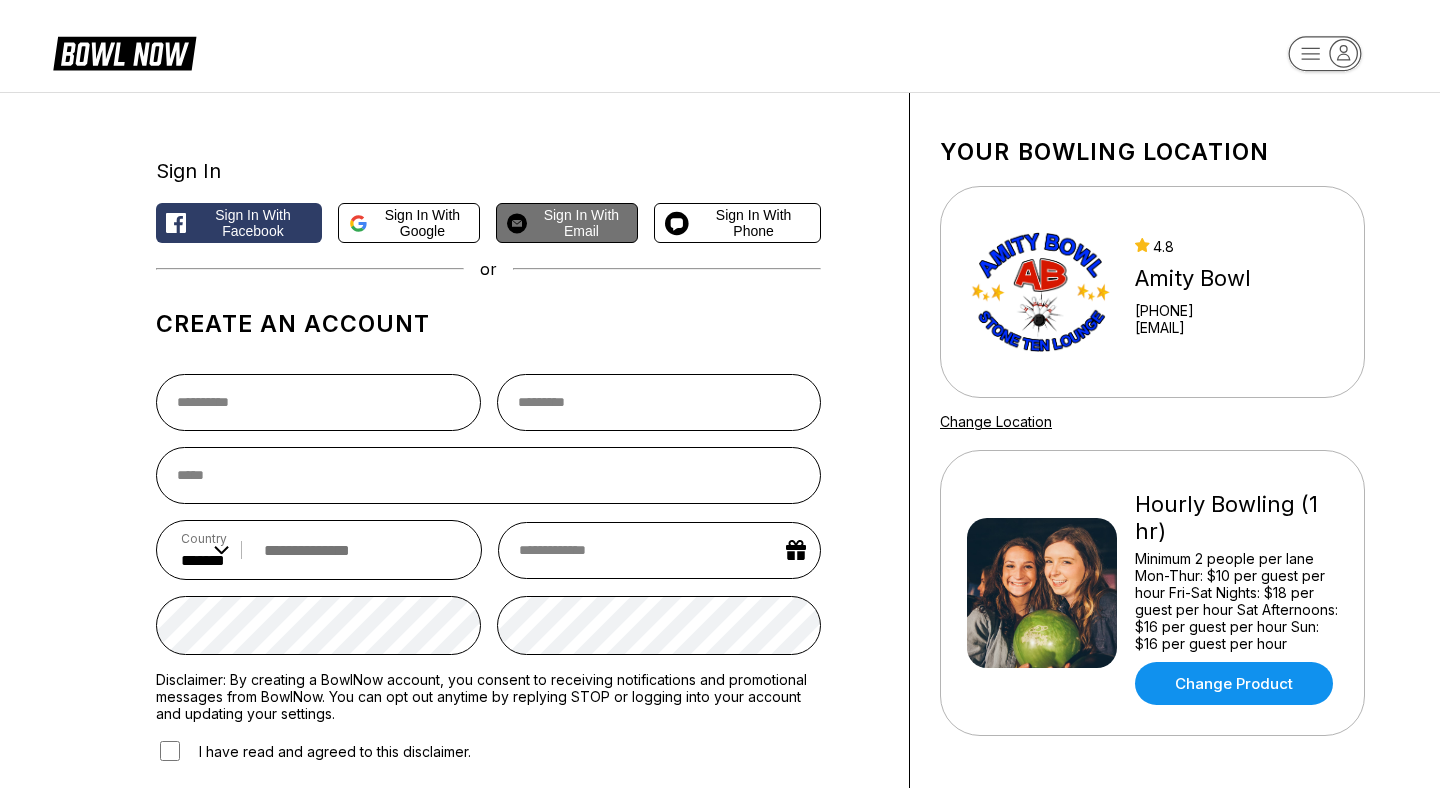 click on "Sign in with Email" at bounding box center [581, 223] 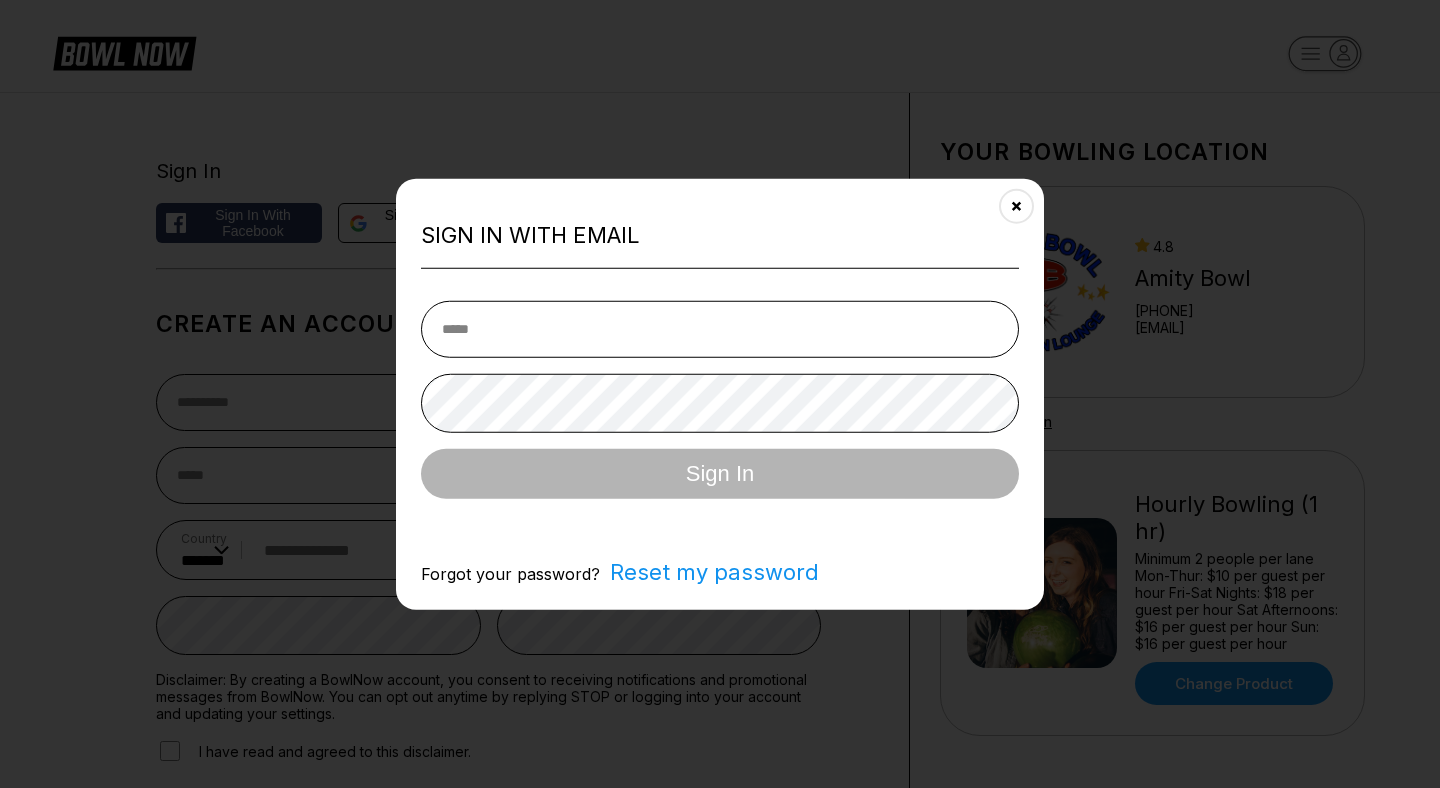click on "Reset my password" at bounding box center (709, 571) 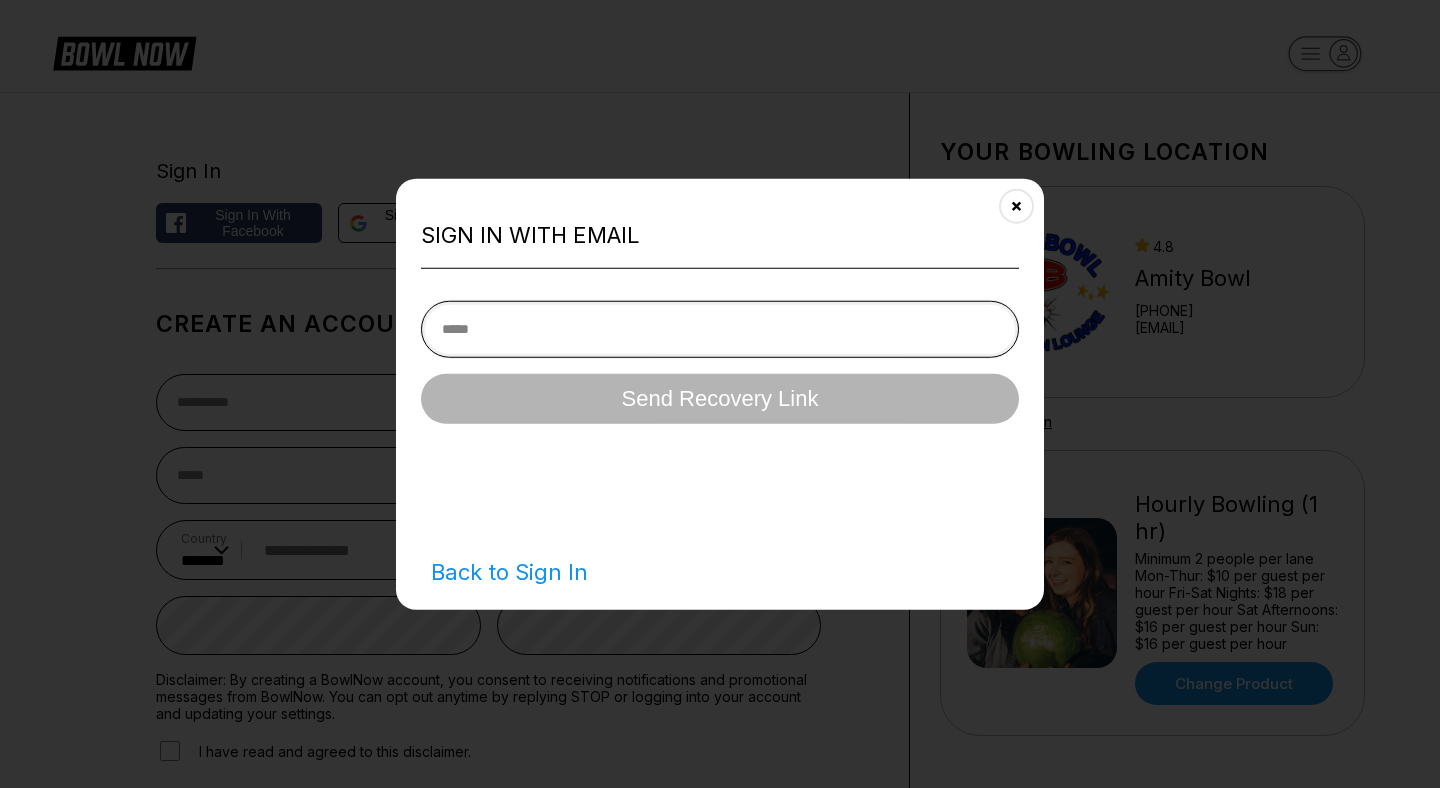 click at bounding box center [720, 328] 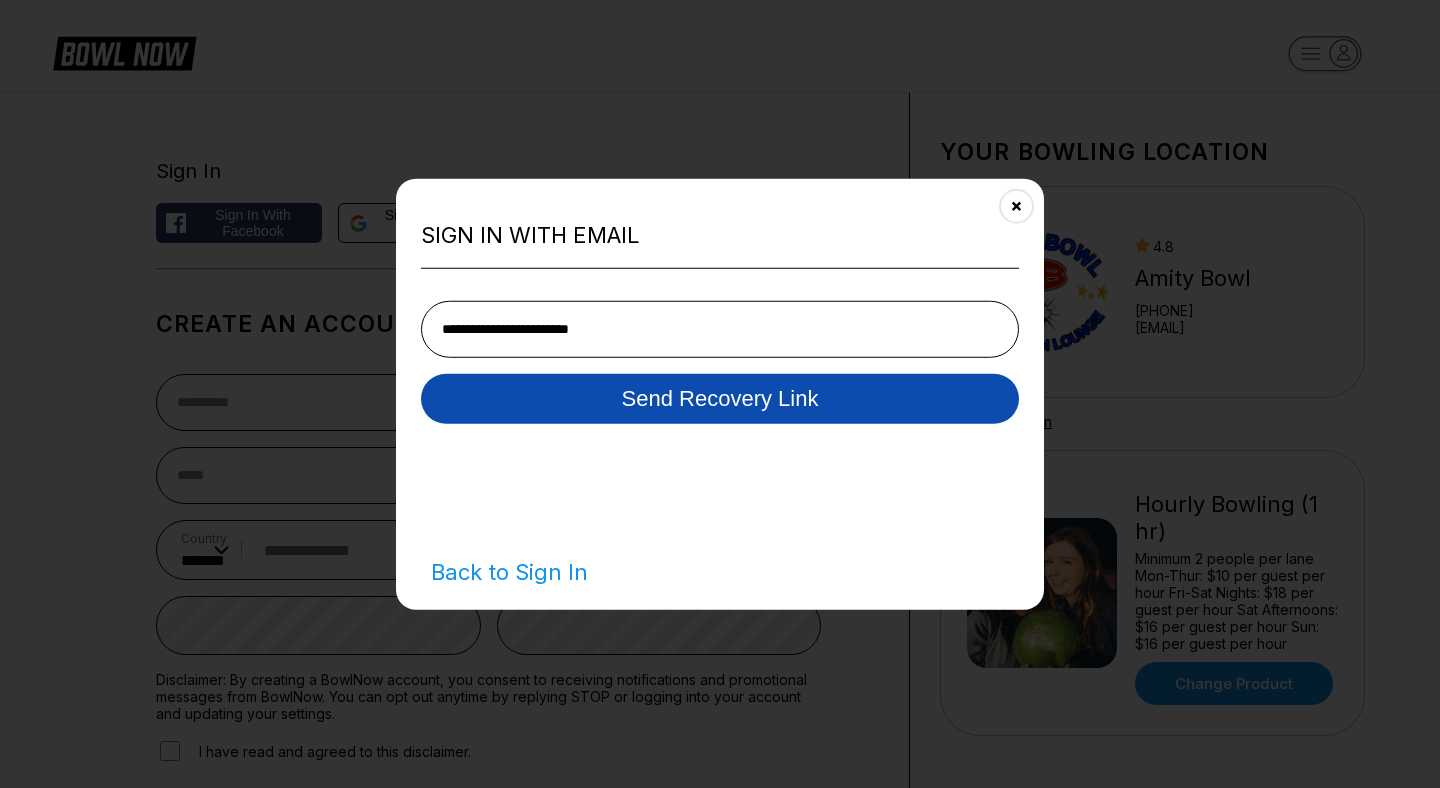 click on "Send Recovery Link" at bounding box center [720, 398] 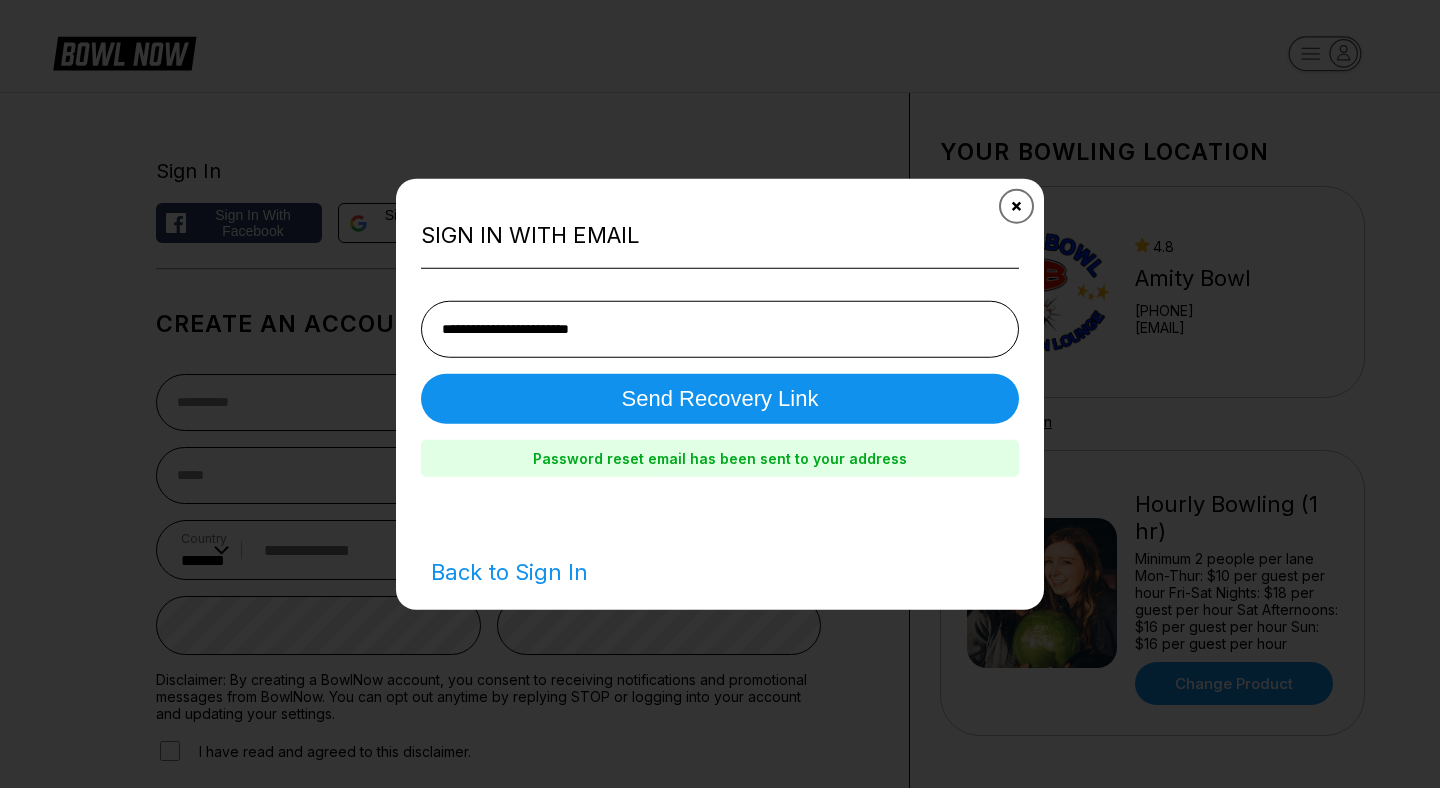 click at bounding box center (1016, 206) 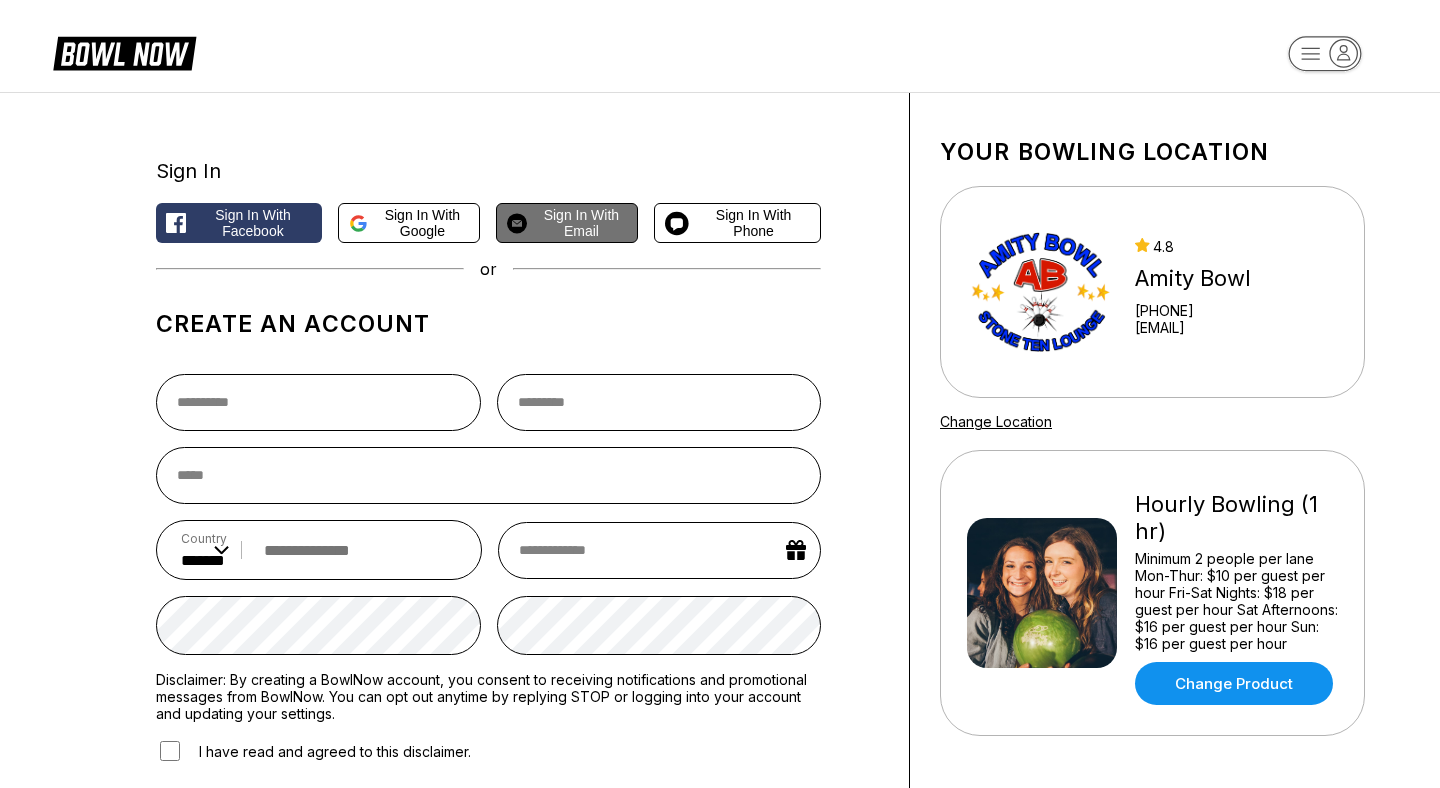 click on "Sign in with Email" at bounding box center (581, 223) 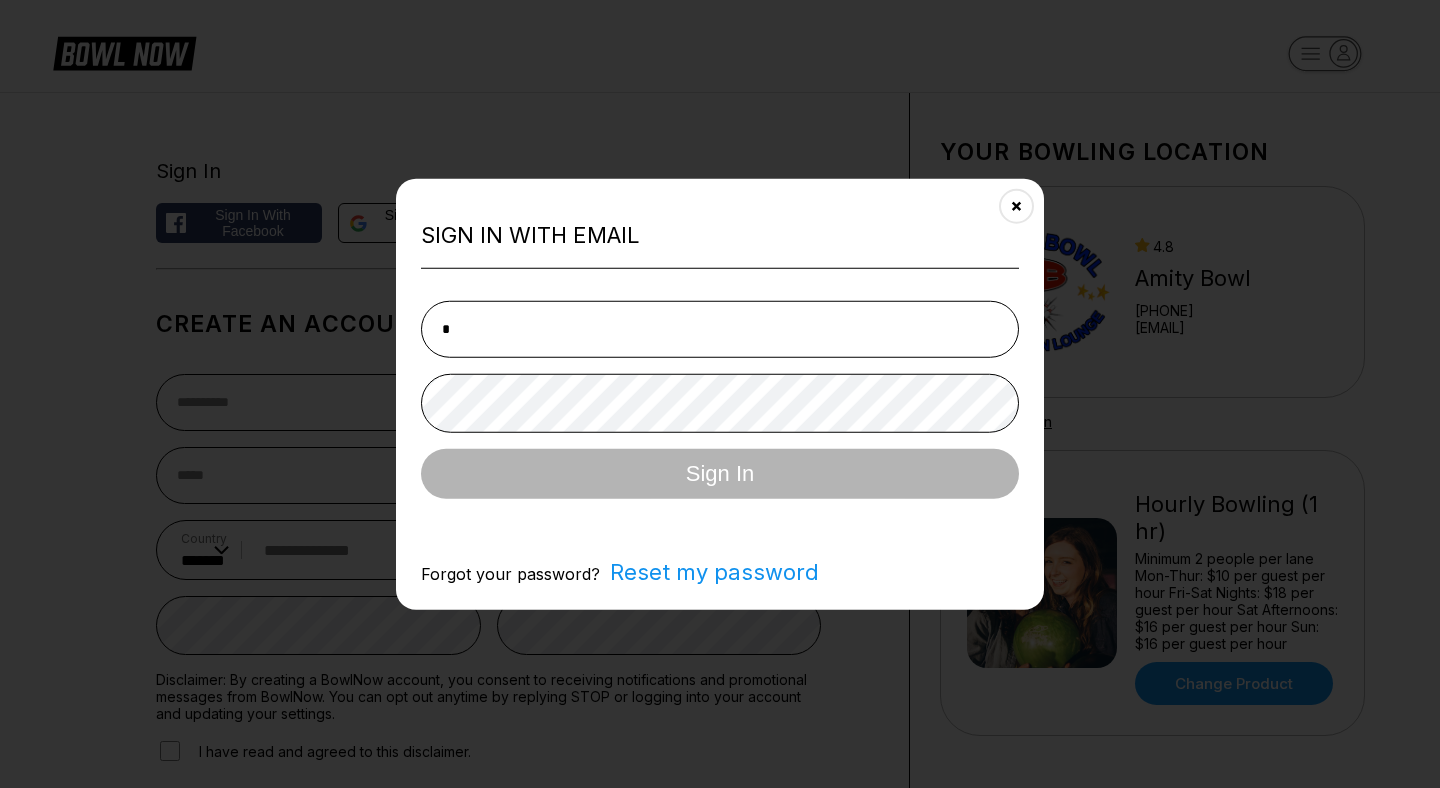type on "**********" 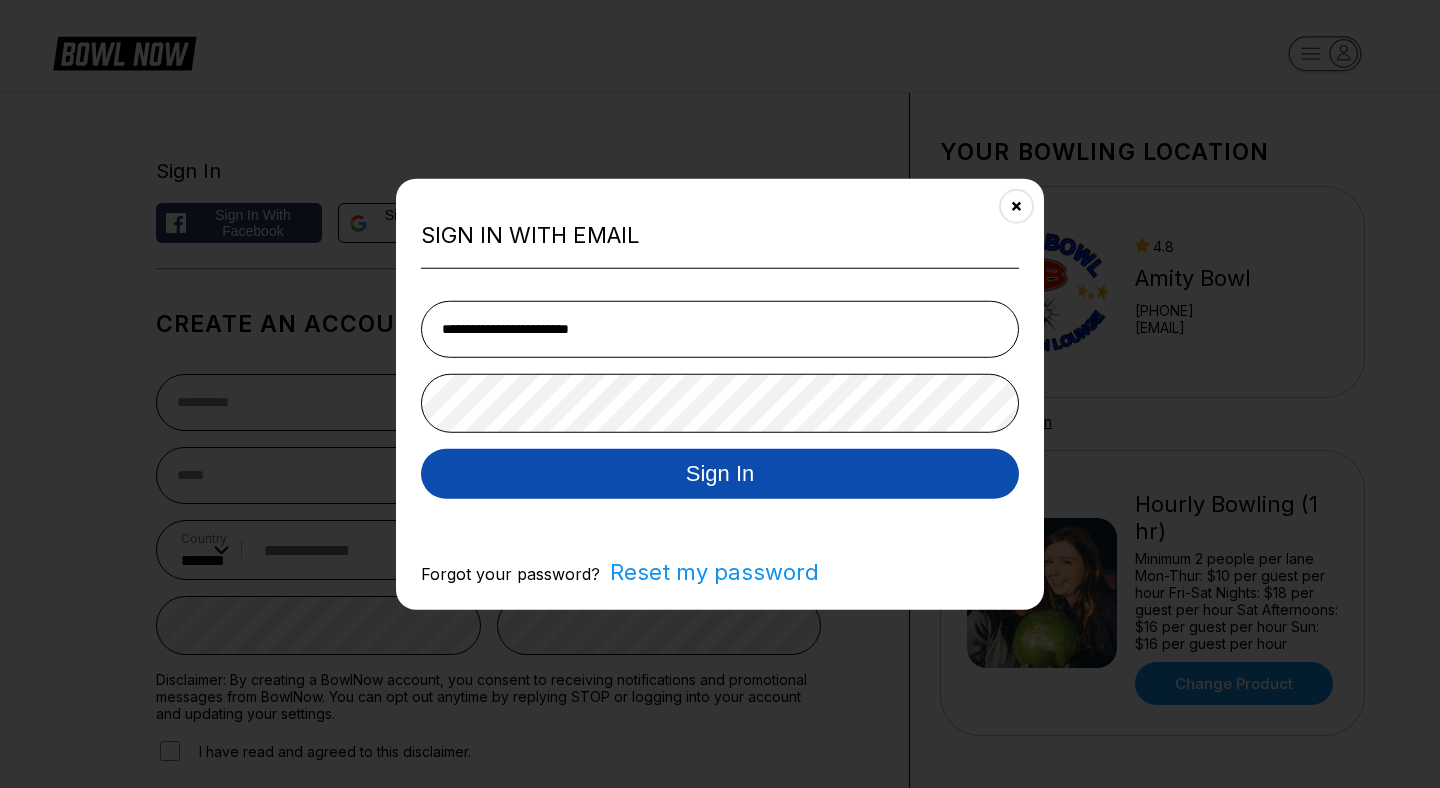 click on "Sign In" at bounding box center (720, 473) 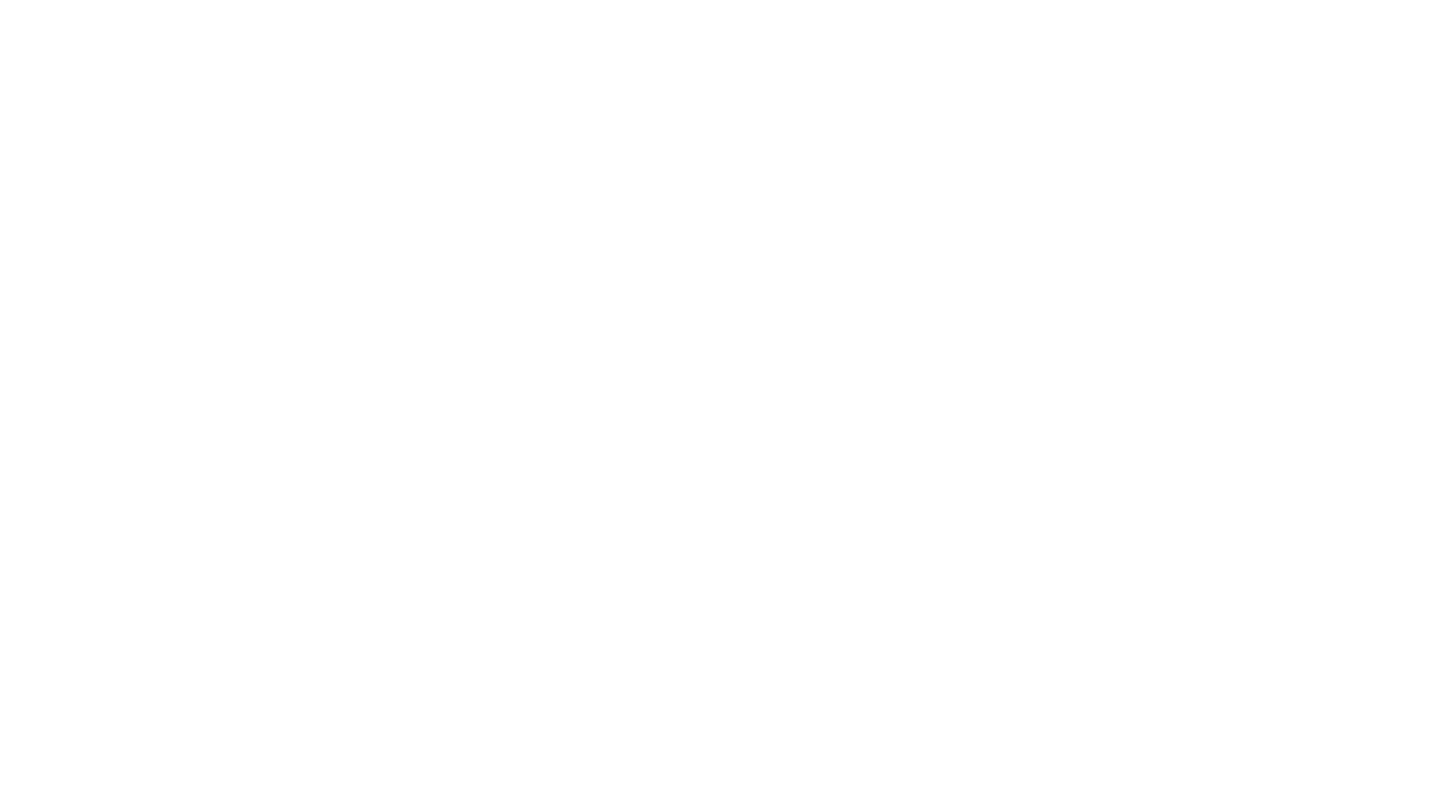 scroll, scrollTop: 0, scrollLeft: 0, axis: both 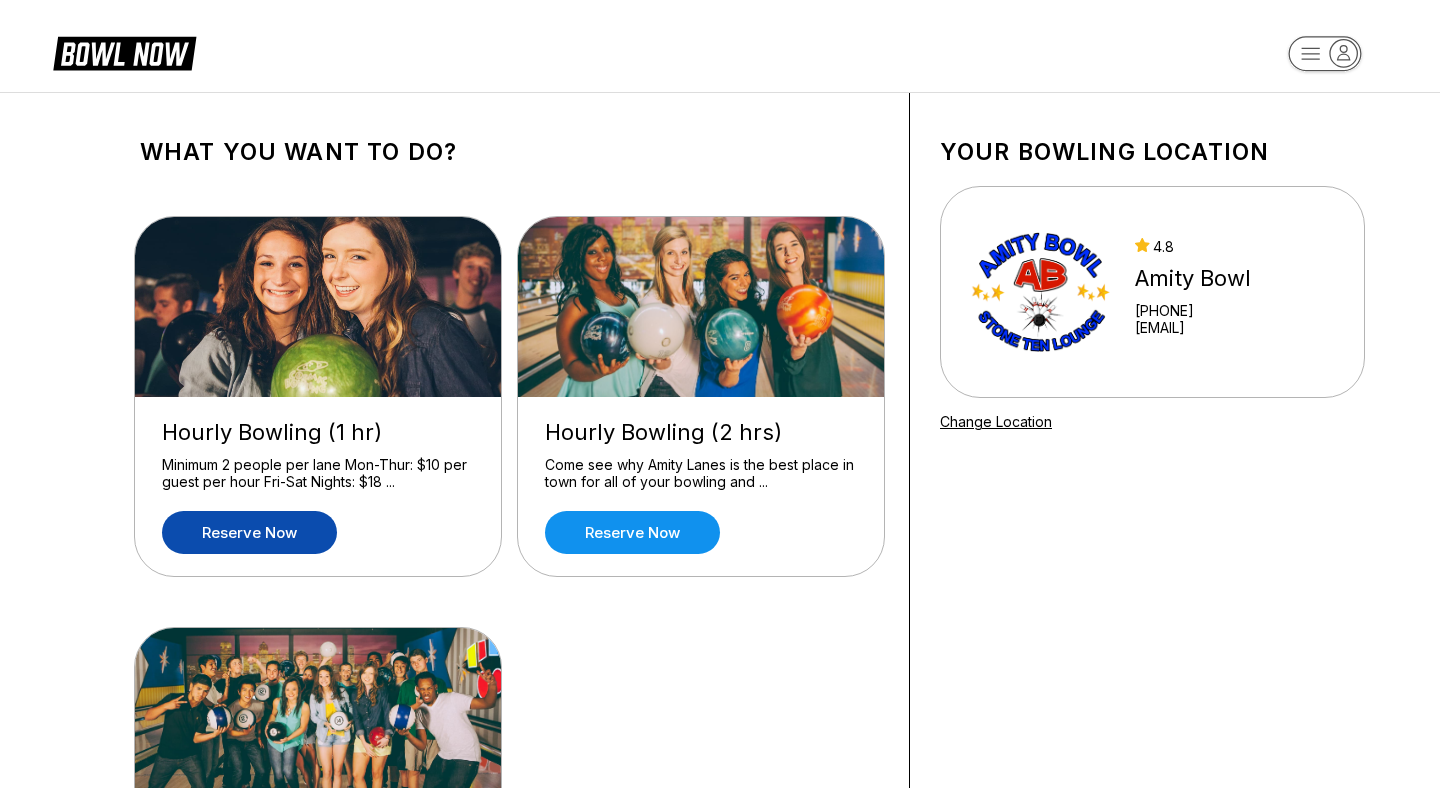 click on "Reserve now" at bounding box center [249, 532] 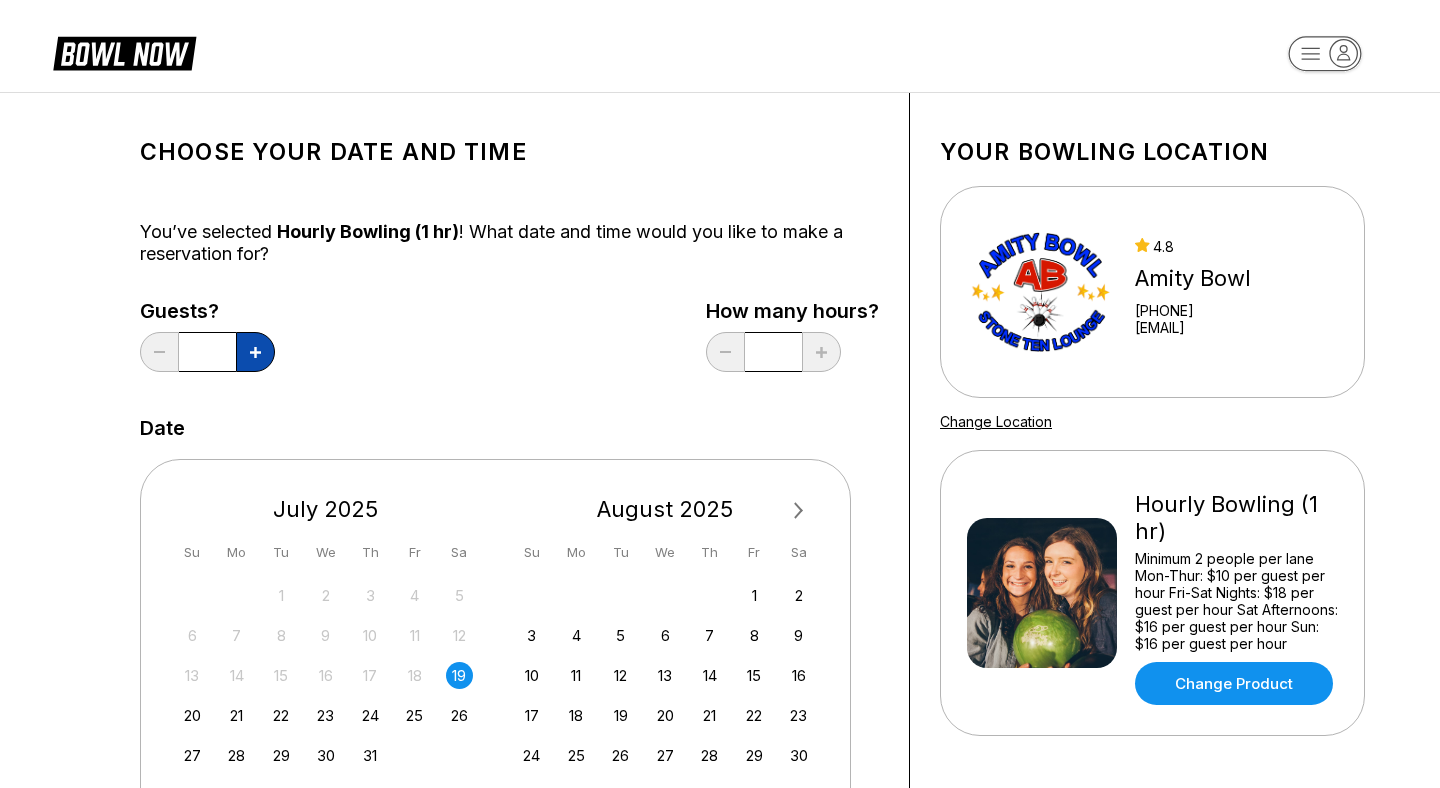 click at bounding box center [255, 352] 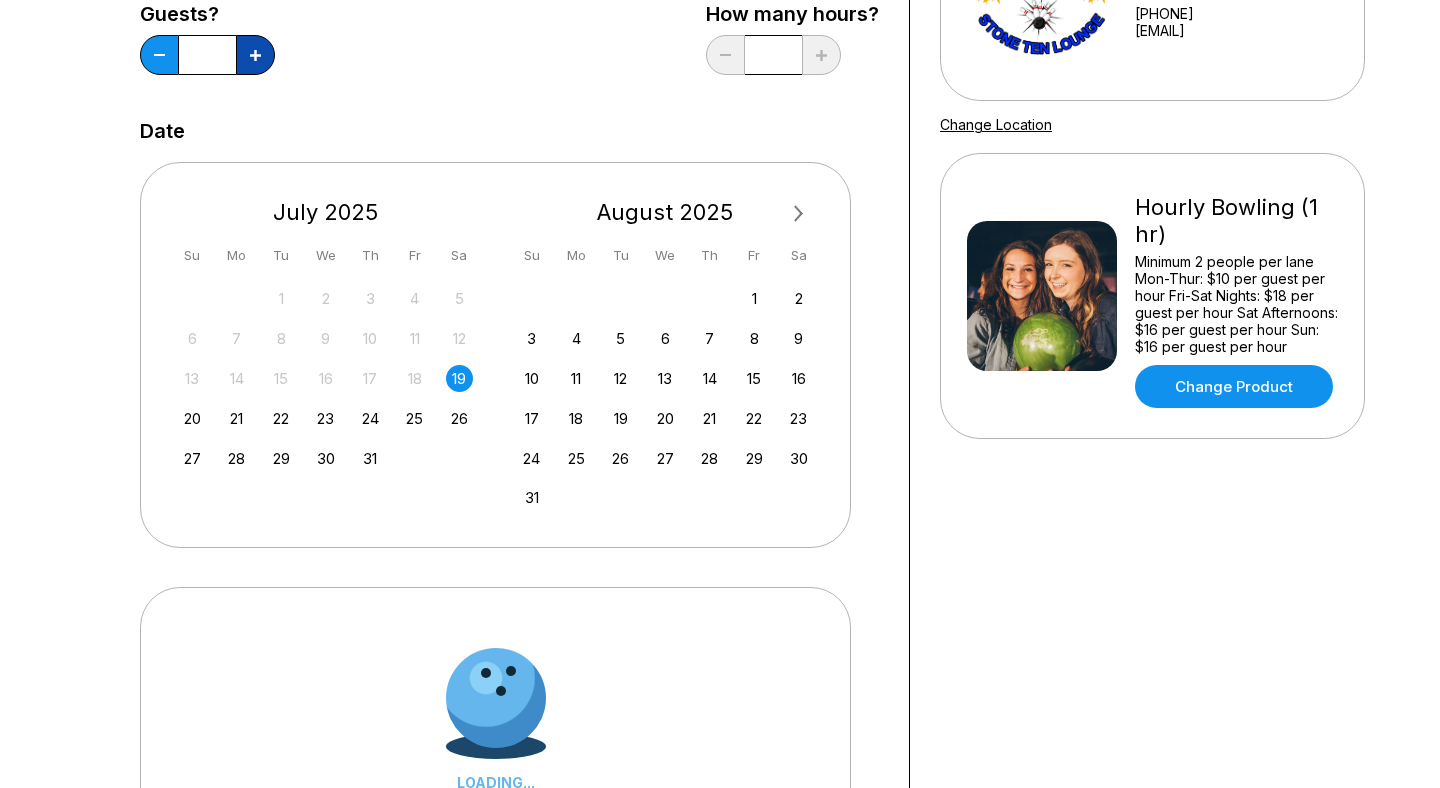 scroll, scrollTop: 310, scrollLeft: 0, axis: vertical 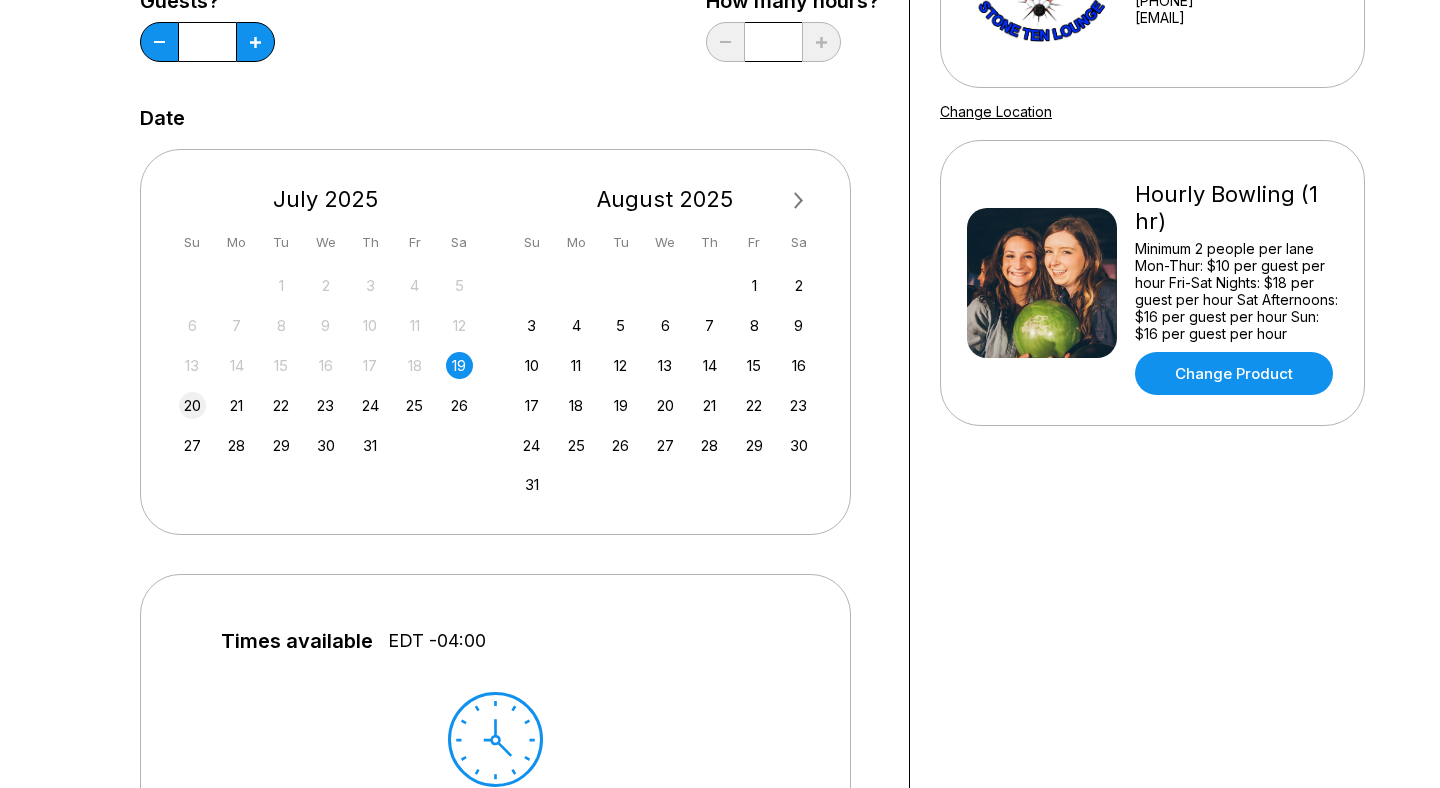 click on "20" at bounding box center (192, 405) 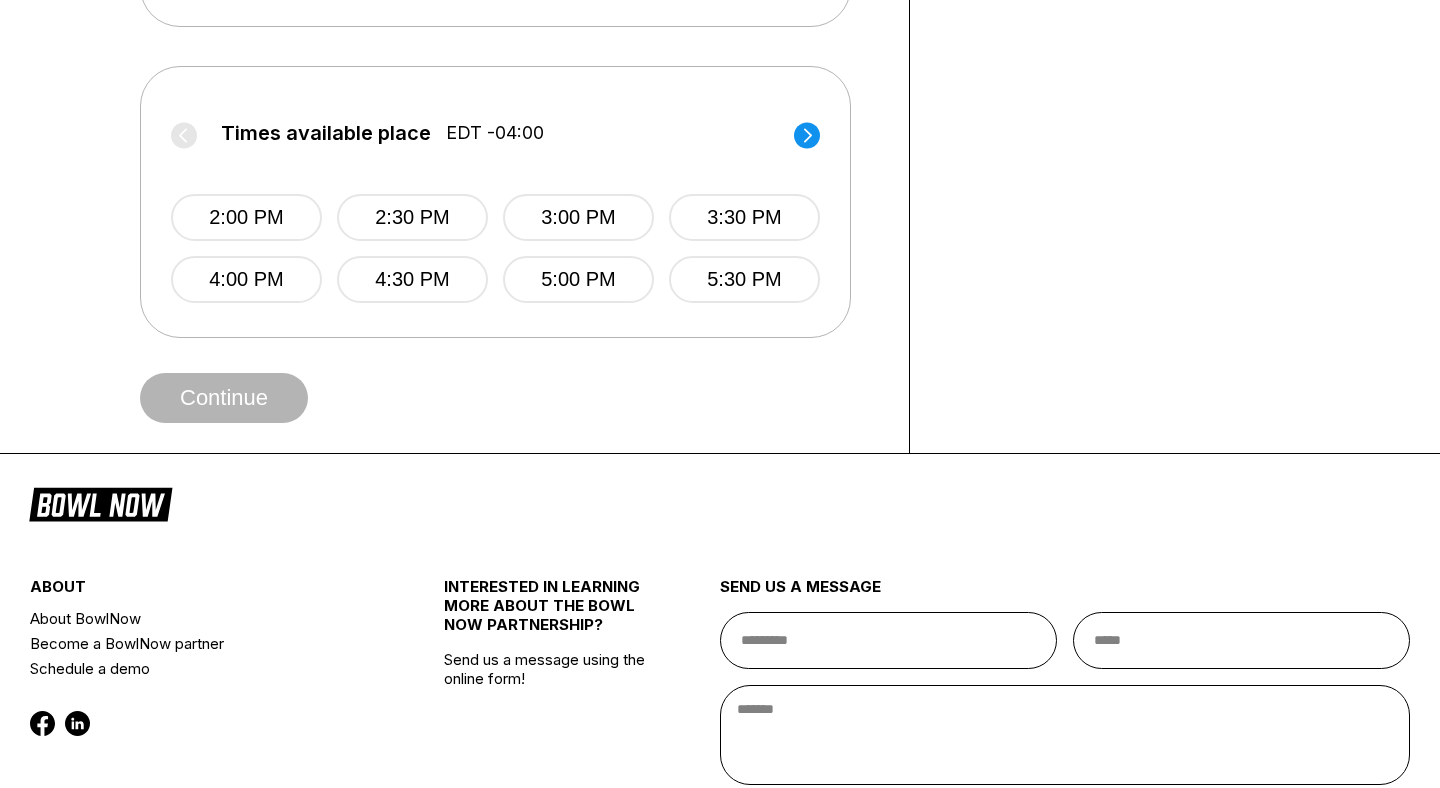 scroll, scrollTop: 833, scrollLeft: 0, axis: vertical 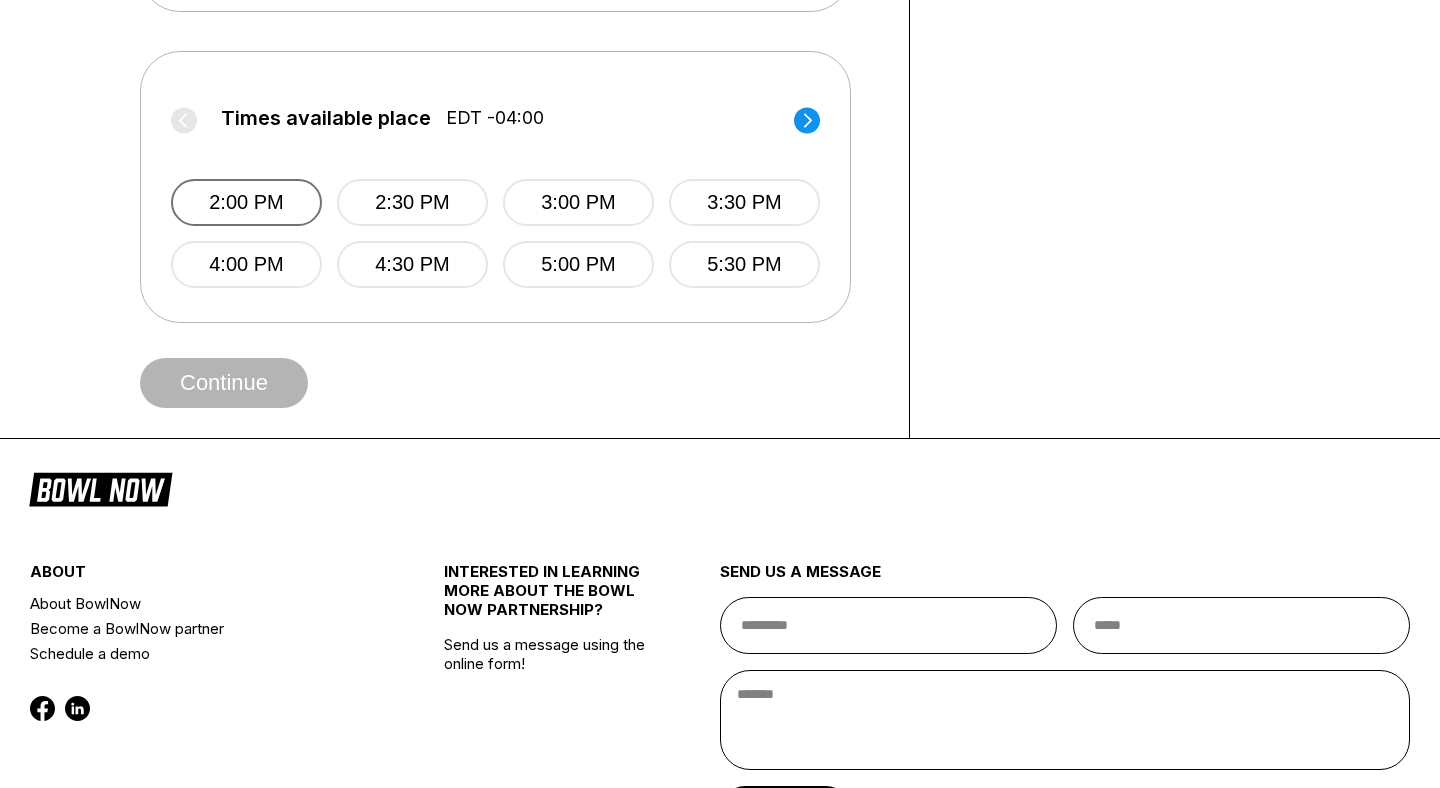 click on "2:00 PM" at bounding box center [246, 202] 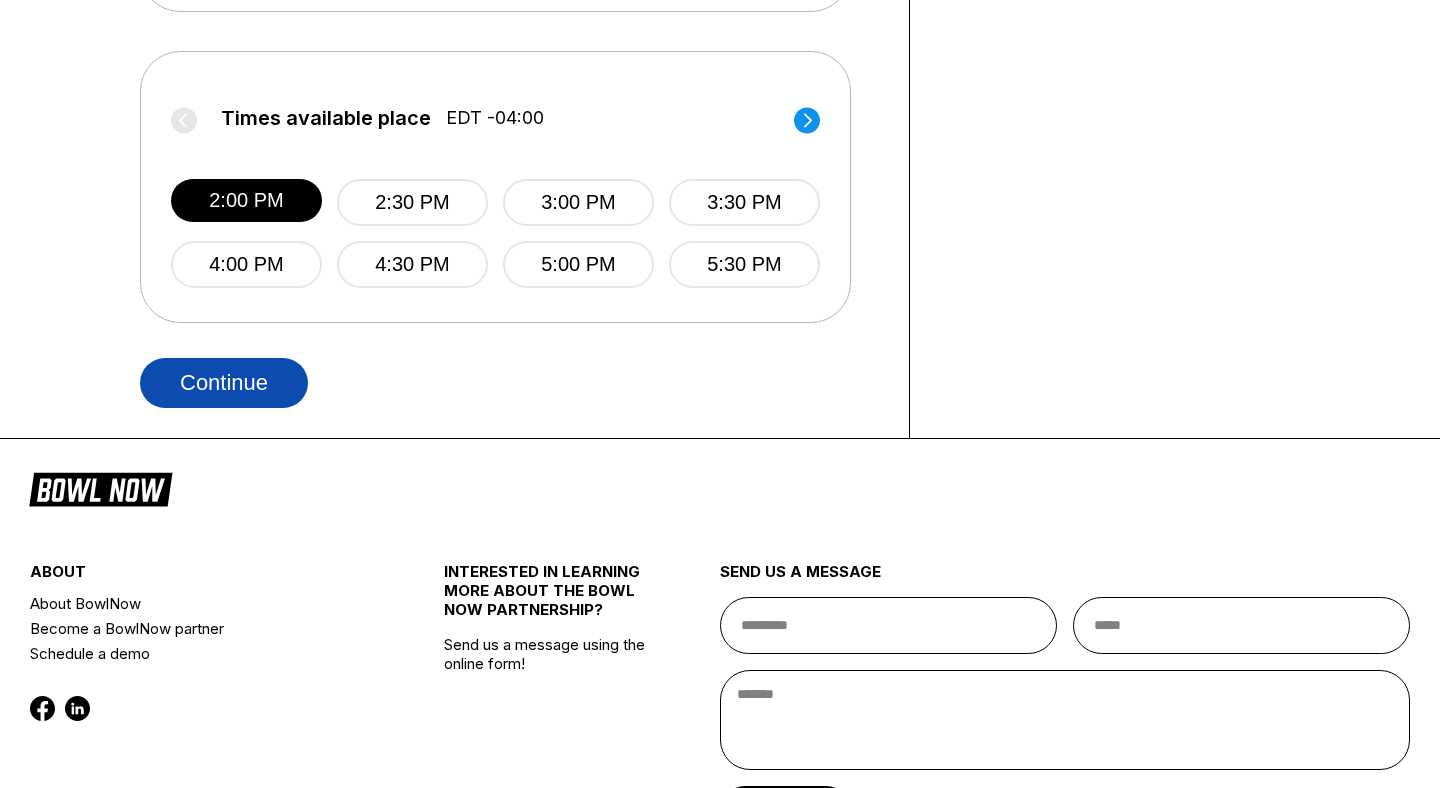 click on "Continue" at bounding box center (224, 383) 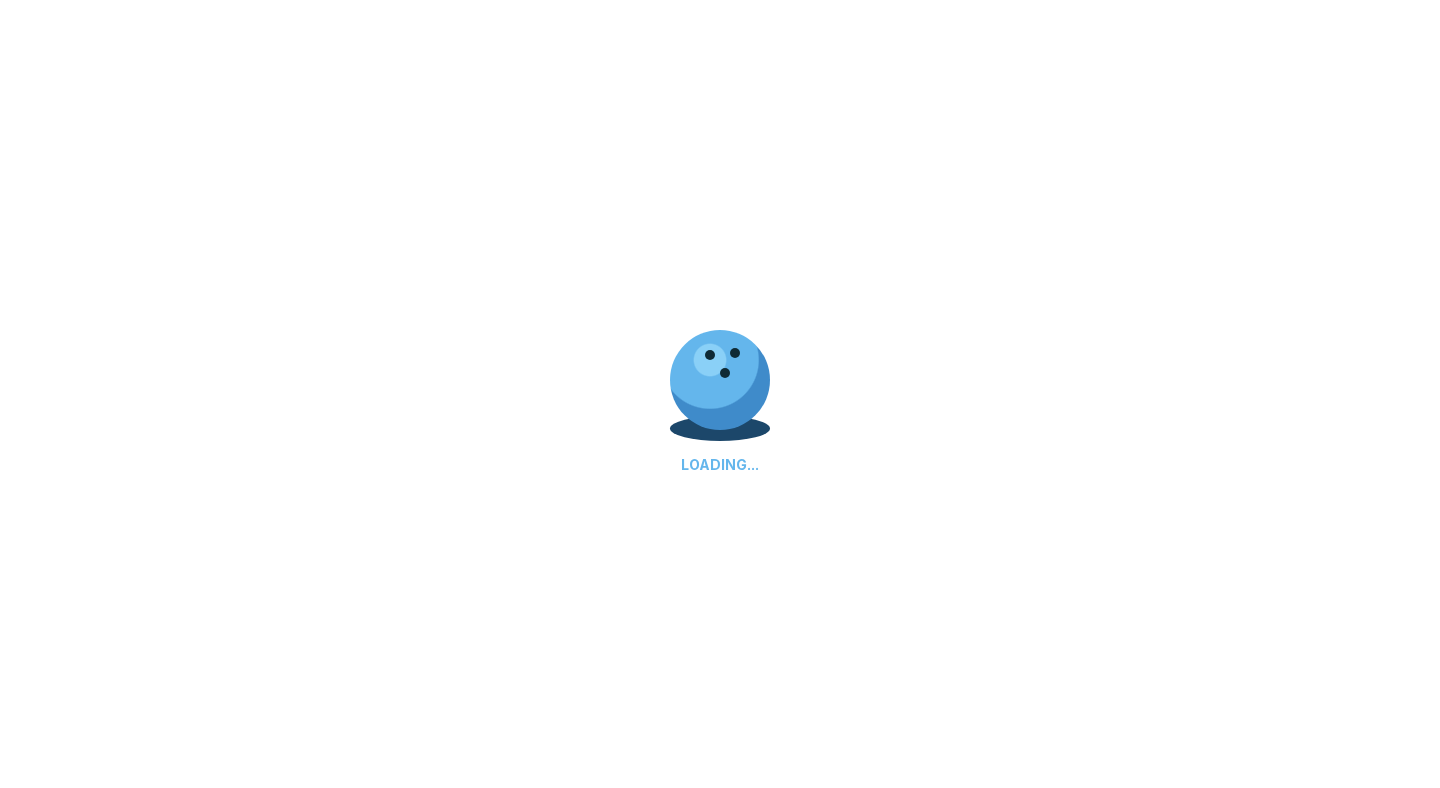 scroll, scrollTop: 0, scrollLeft: 0, axis: both 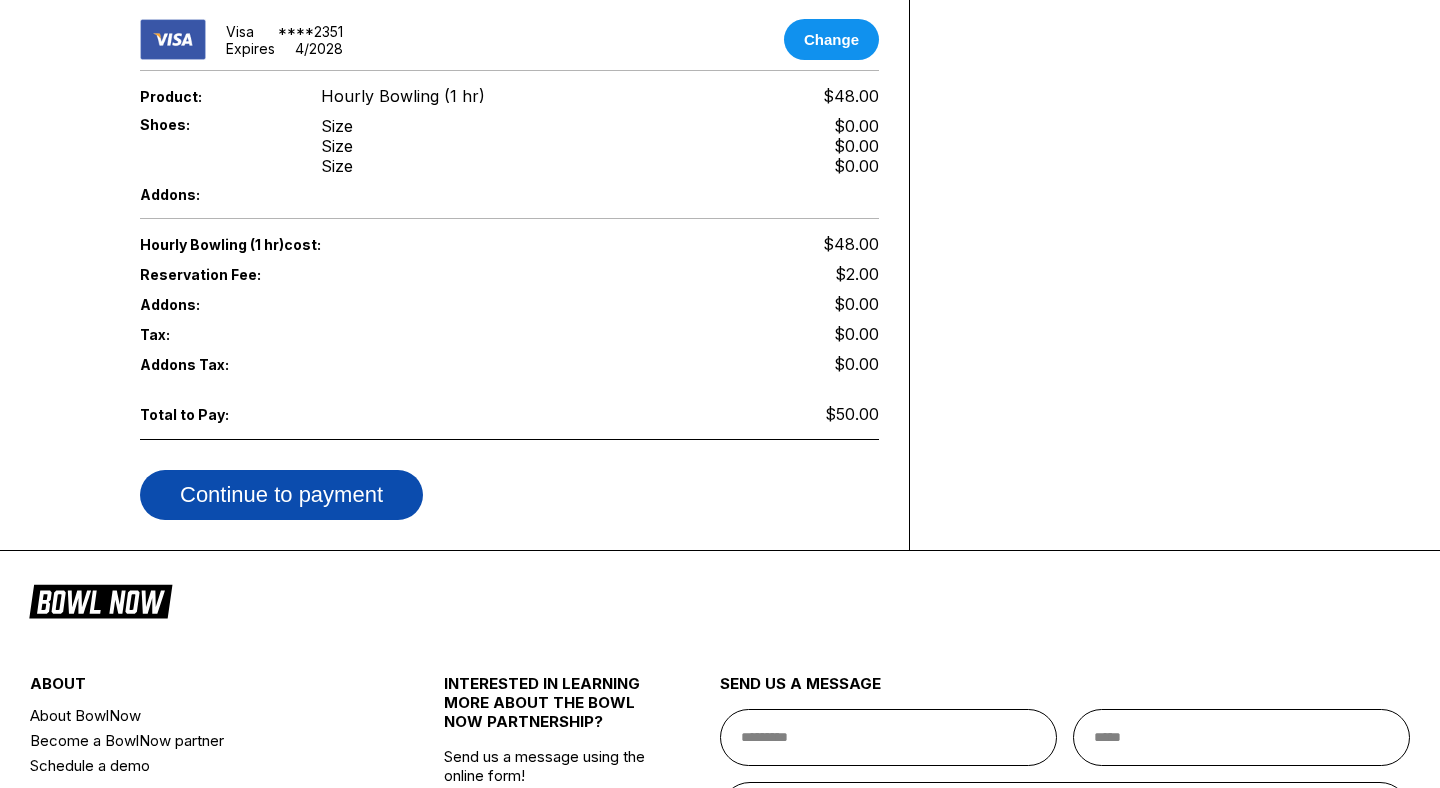 click on "Continue to payment" at bounding box center (281, 495) 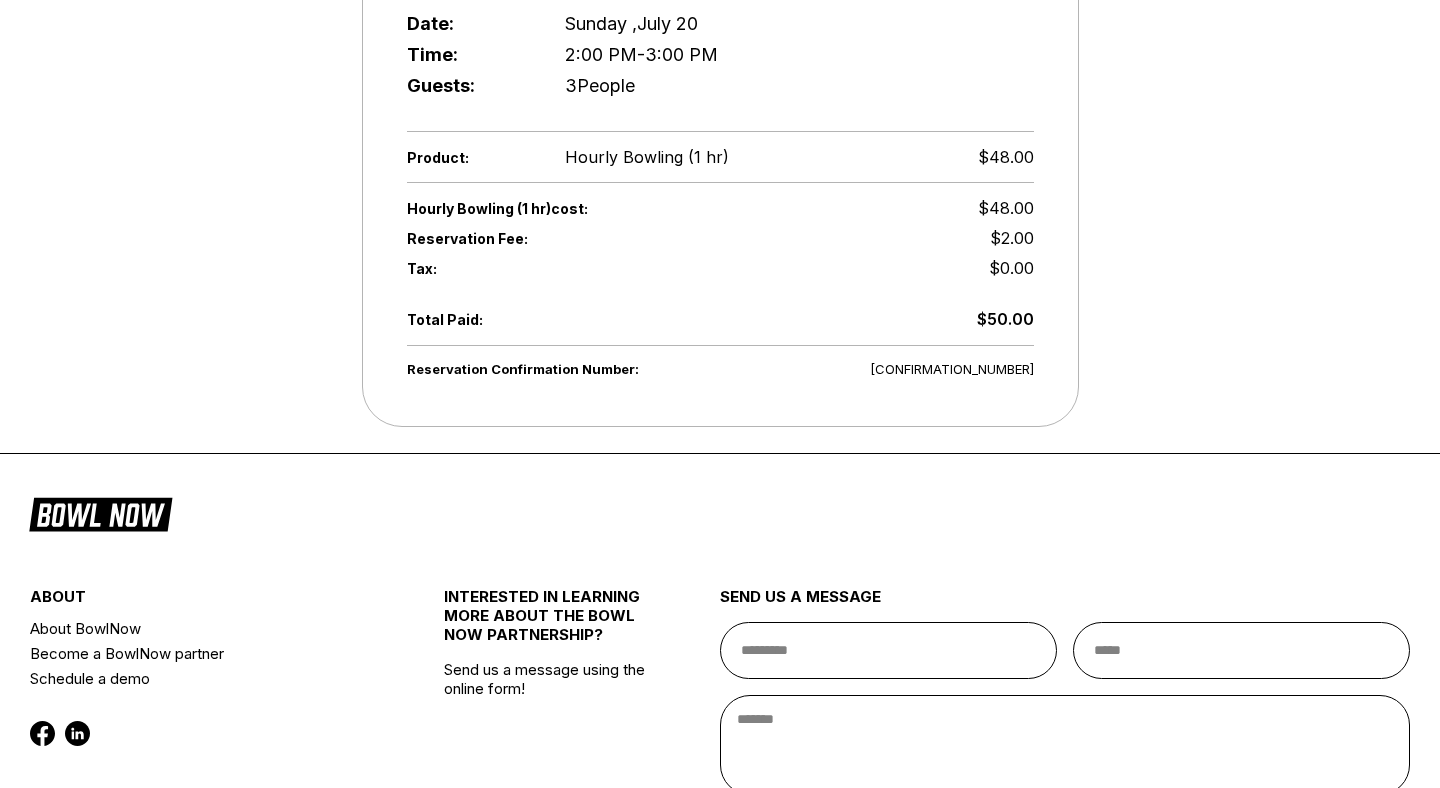 scroll, scrollTop: 0, scrollLeft: 0, axis: both 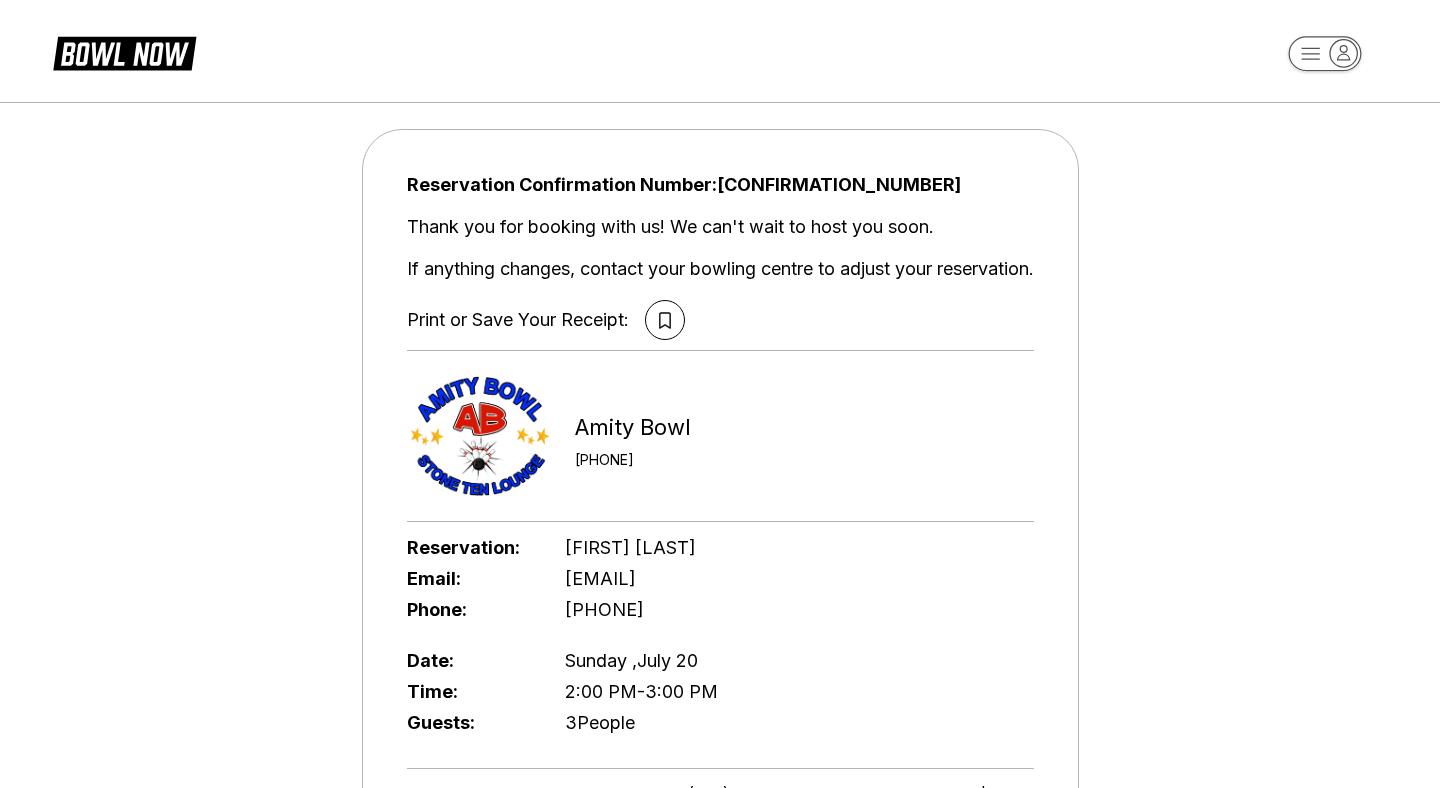 click at bounding box center (720, 46) 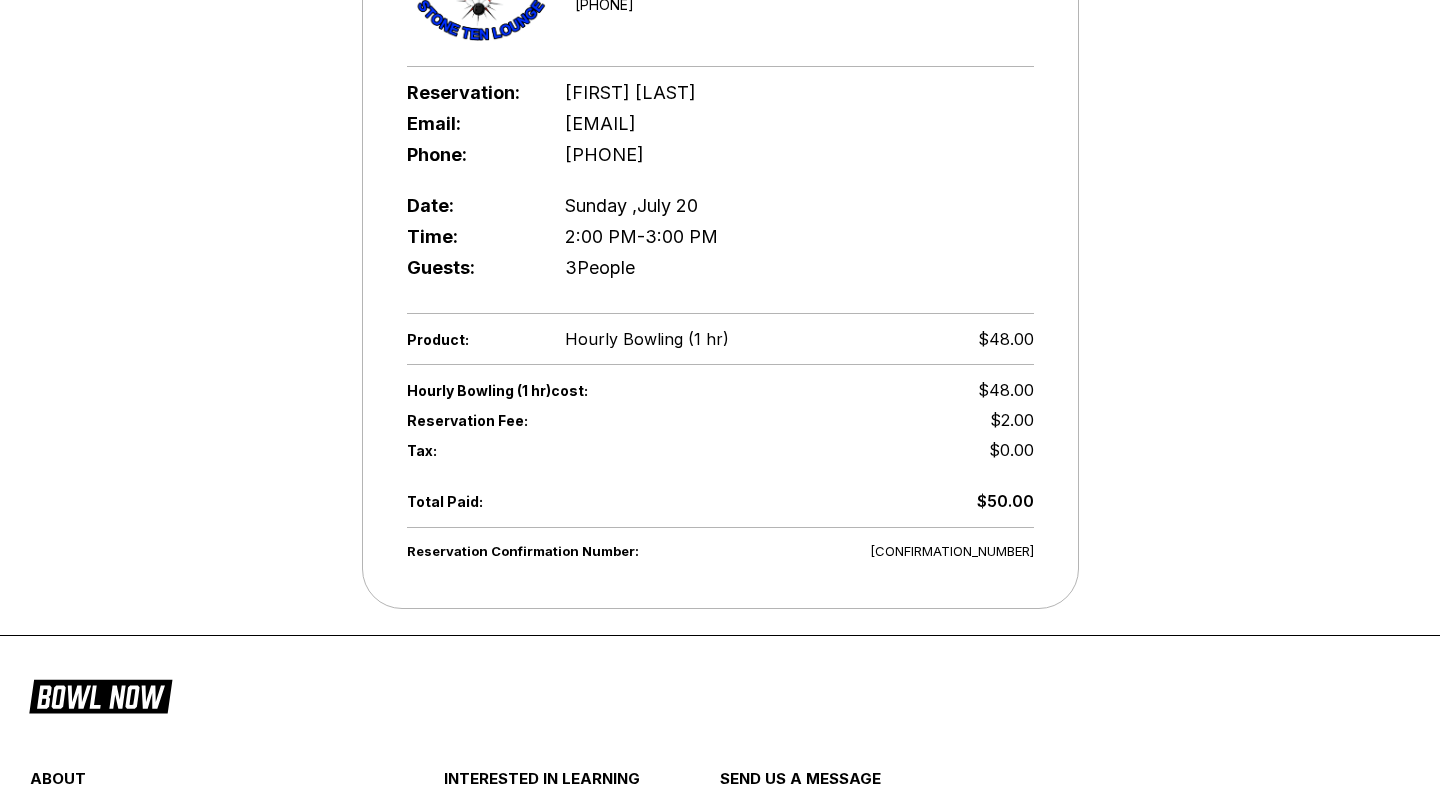 scroll, scrollTop: 463, scrollLeft: 0, axis: vertical 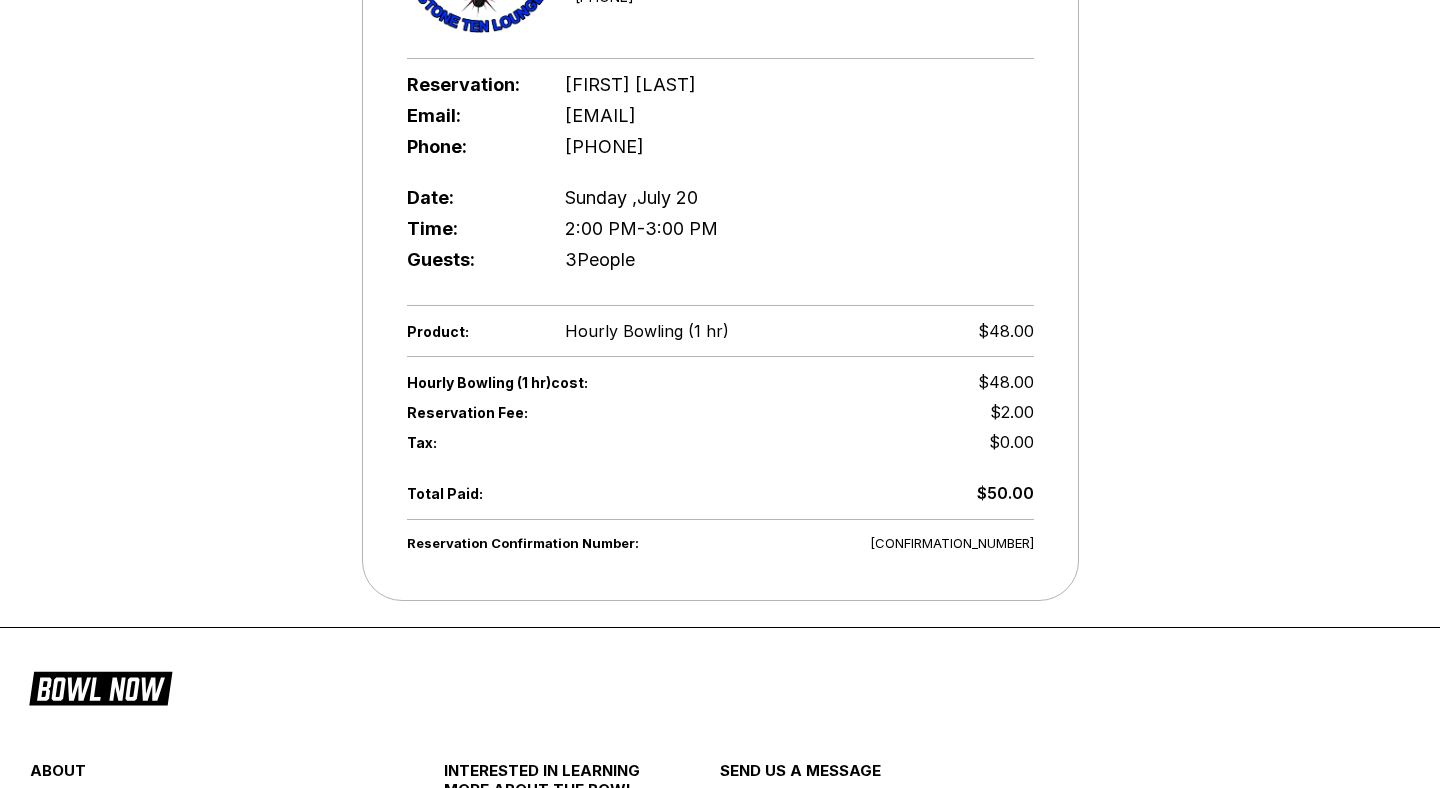 click on "Reservation Confirmation Number:  eWsbsb0PLRjPhAVaP9gF Thank you for booking with us! We can't wait to host you soon. If anything changes, contact your bowling centre to adjust your reservation. Print or Save Your Receipt: Amity Bowl   +12033892186 Reservation: Lauren Boasso Email: lauren.e.boasso@gmail.com Phone: 7068331847 Date: Sunday ,July 20 Time:  2:00 PM  -  3:00 PM Guests: 3  People Product: Hourly Bowling (1 hr) $48.00 Hourly Bowling (1 hr)  cost: $48.00 Reservation Fee: $2.00 Tax: $0.00 Total Paid: $50.00 Reservation Confirmation Number: eWsbsb0PLRjPhAVaP9gF" at bounding box center [720, 133] 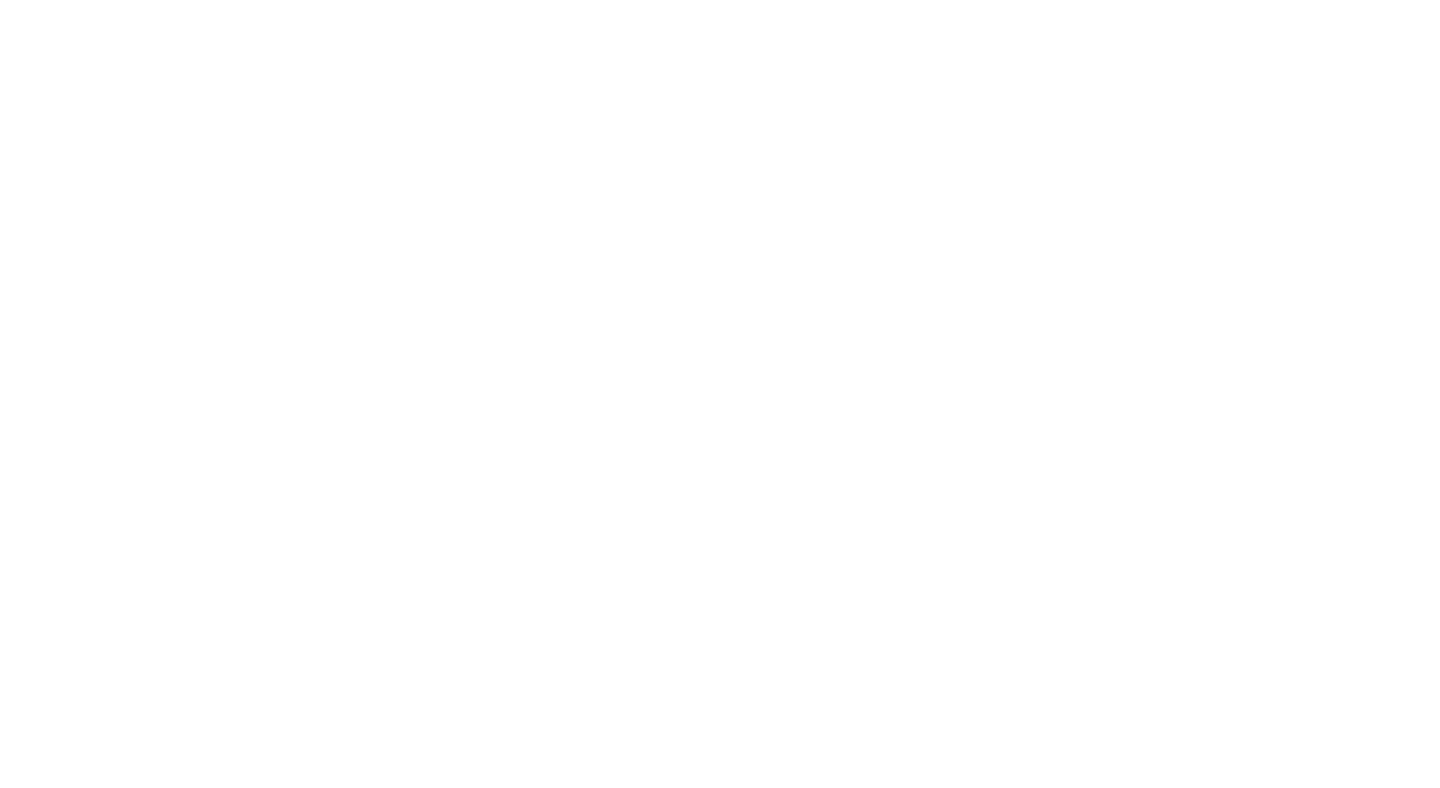 scroll, scrollTop: 0, scrollLeft: 0, axis: both 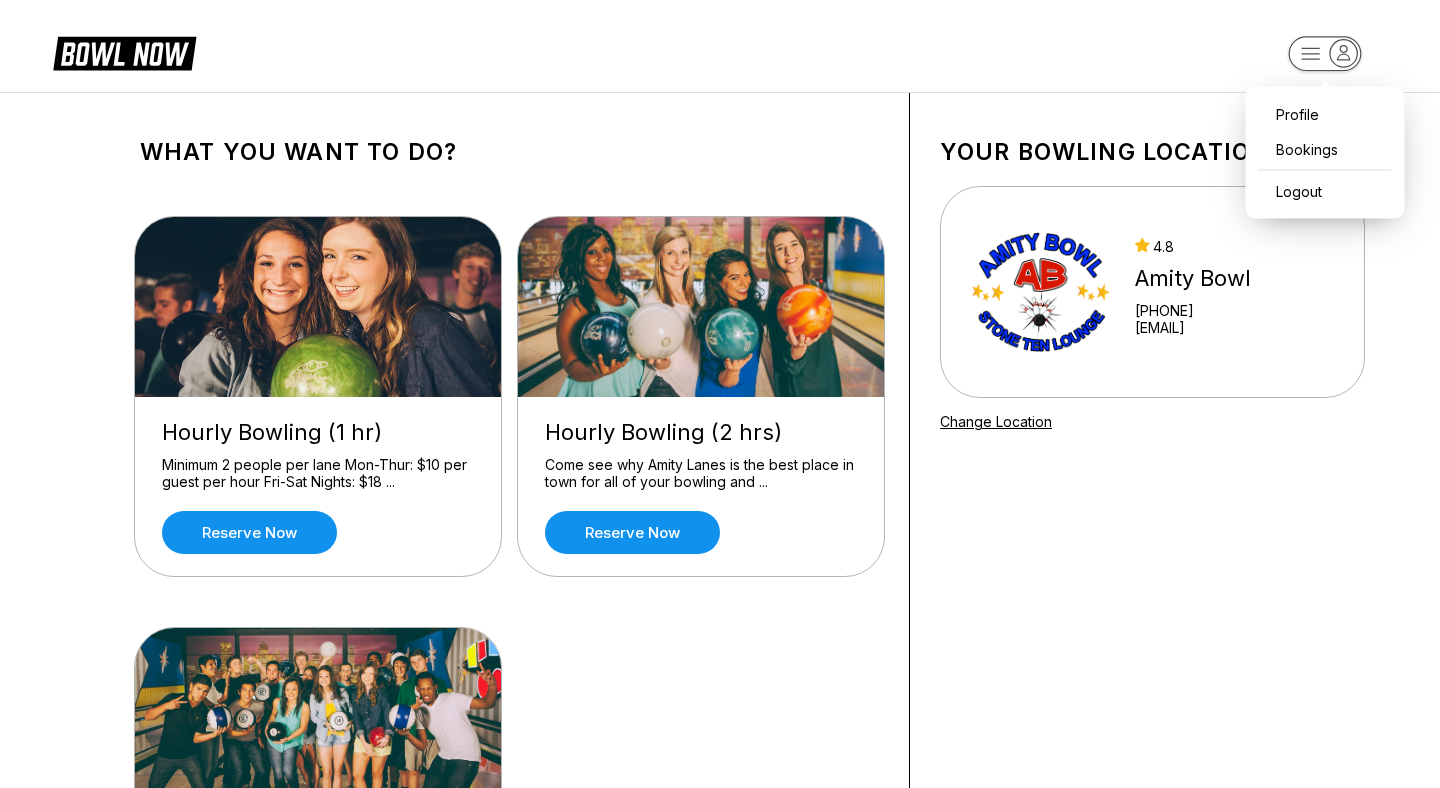 click on "Profile Bookings Logout What you want to do? Hourly Bowling (1 hr) Minimum 2 people per lane
Mon-Thur: $10 per guest per hour
Fri-Sat Nights: $18 ... Reserve now Hourly Bowling (2 hrs) Come see why Amity Lanes is the best place in town for all of your bowling and ... Reserve now Group Bowling Package $89.99 per lane Monday - Friday 10:00 AM - 5 PM
$119.00 per lane Saturday 12: ... Reserve now Your bowling location 4.8 Amity Bowl   [PHONE] [EMAIL] Change Location about About BowlNow  Become a BowlNow partner  Schedule a demo INTERESTED IN LEARNING MORE ABOUT THE BOWL NOW PARTNERSHIP? Send us a message using the online form! send us a message send ©  2025  BowlNow /places/qXx9Kxoh45CyJphBBNQU/products" at bounding box center [720, 780] 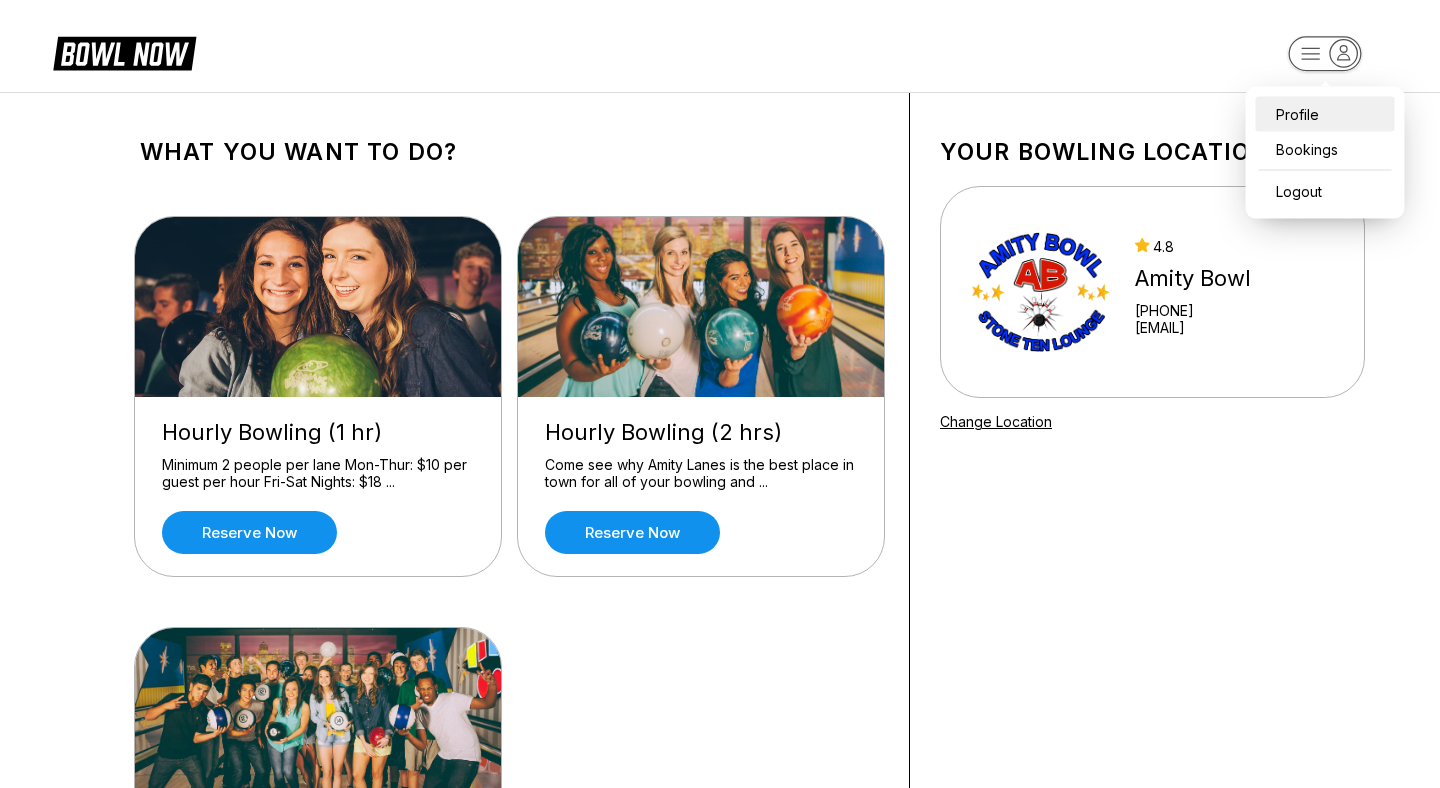 click on "Profile" at bounding box center (1325, 114) 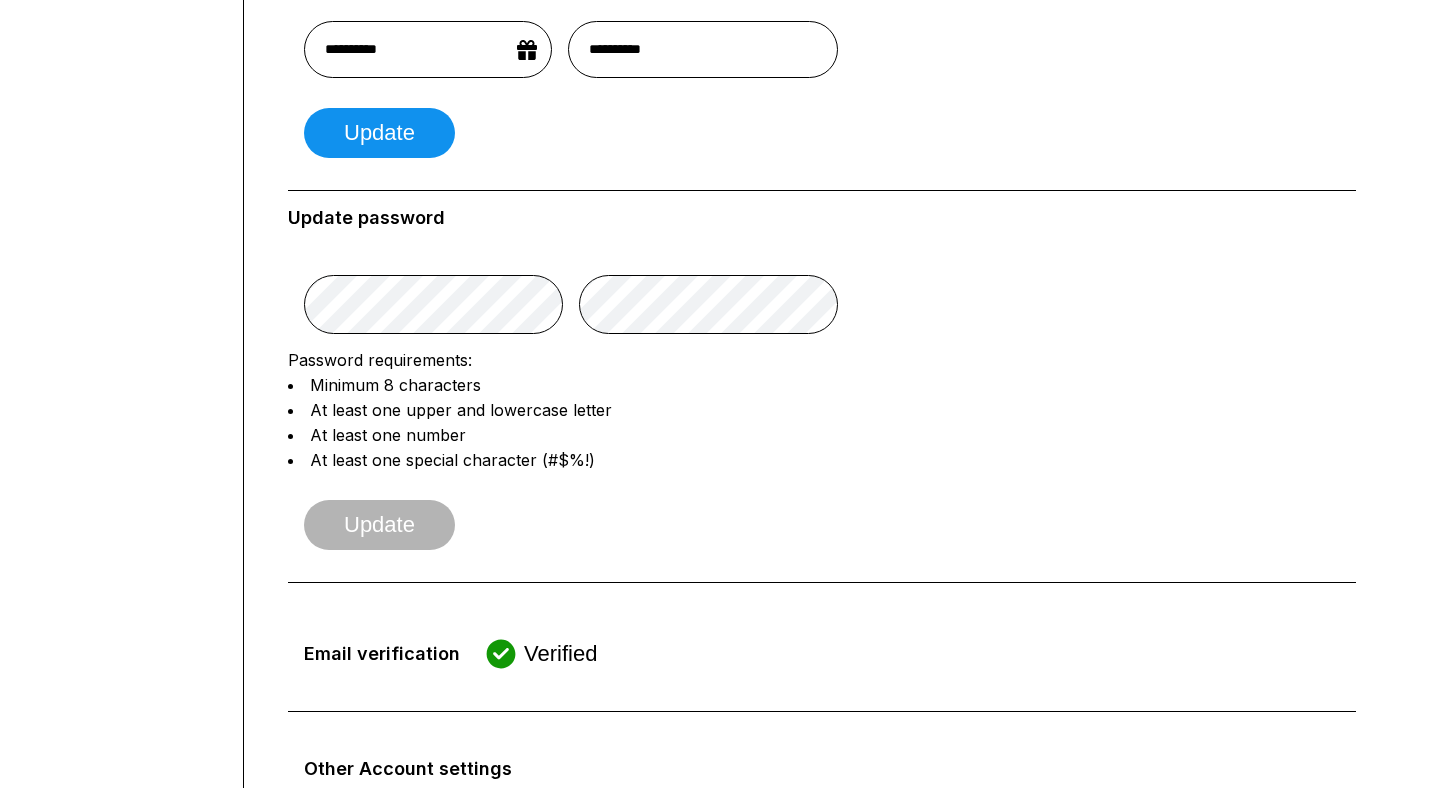 scroll, scrollTop: 0, scrollLeft: 0, axis: both 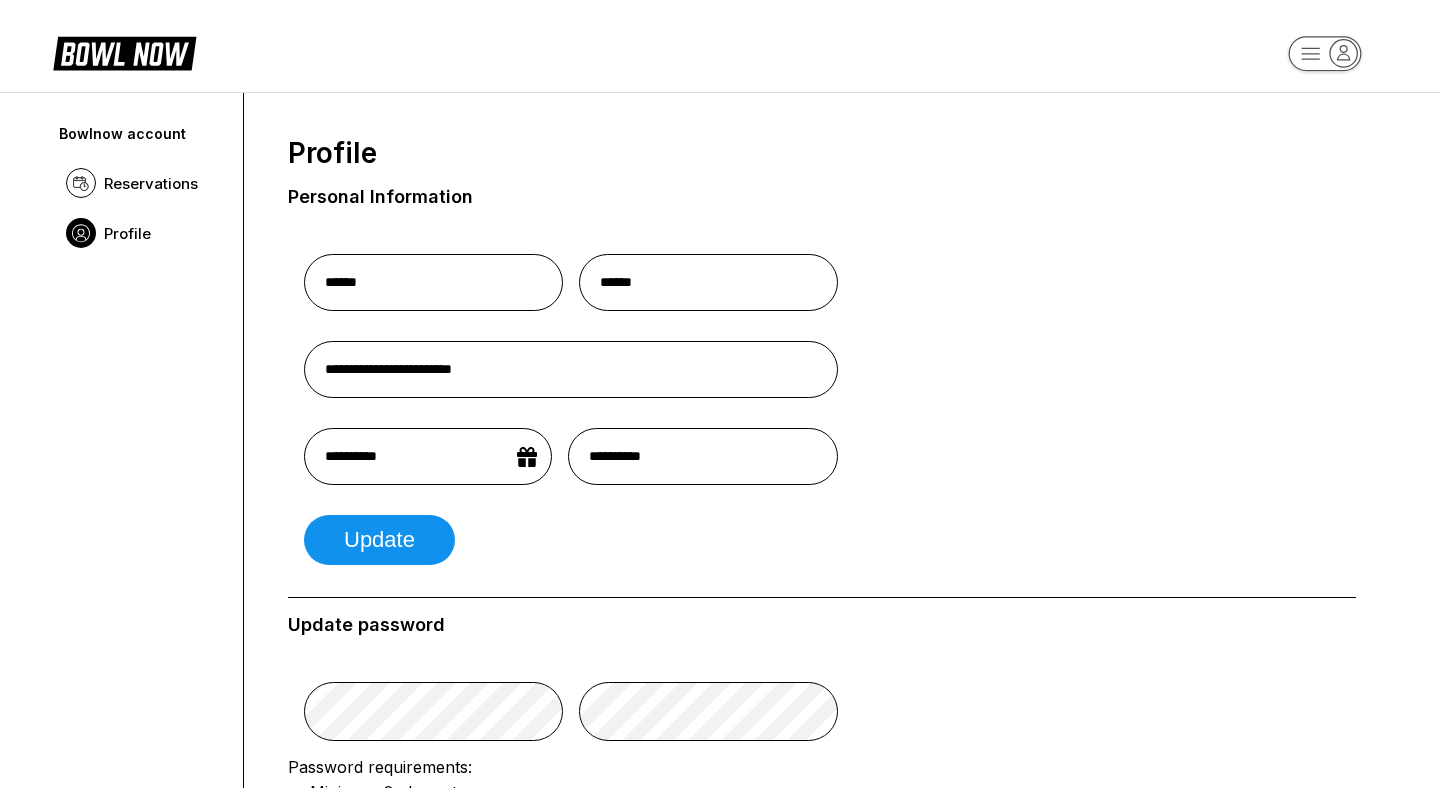click on "Profile" at bounding box center [141, 233] 